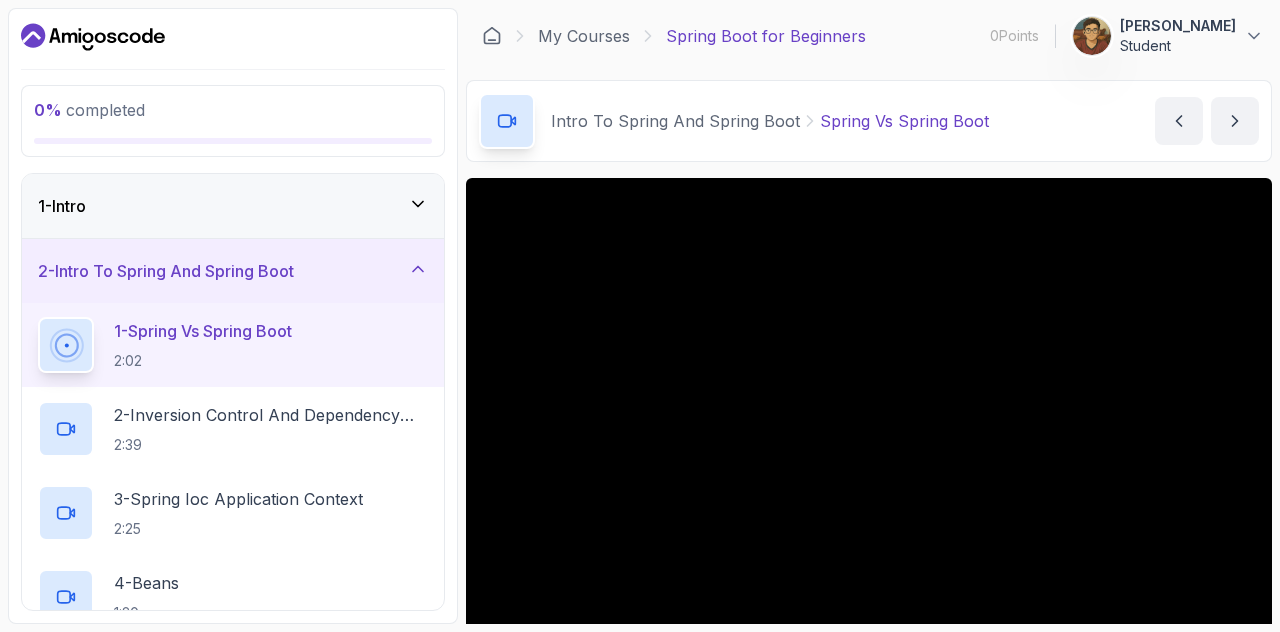 scroll, scrollTop: 0, scrollLeft: 0, axis: both 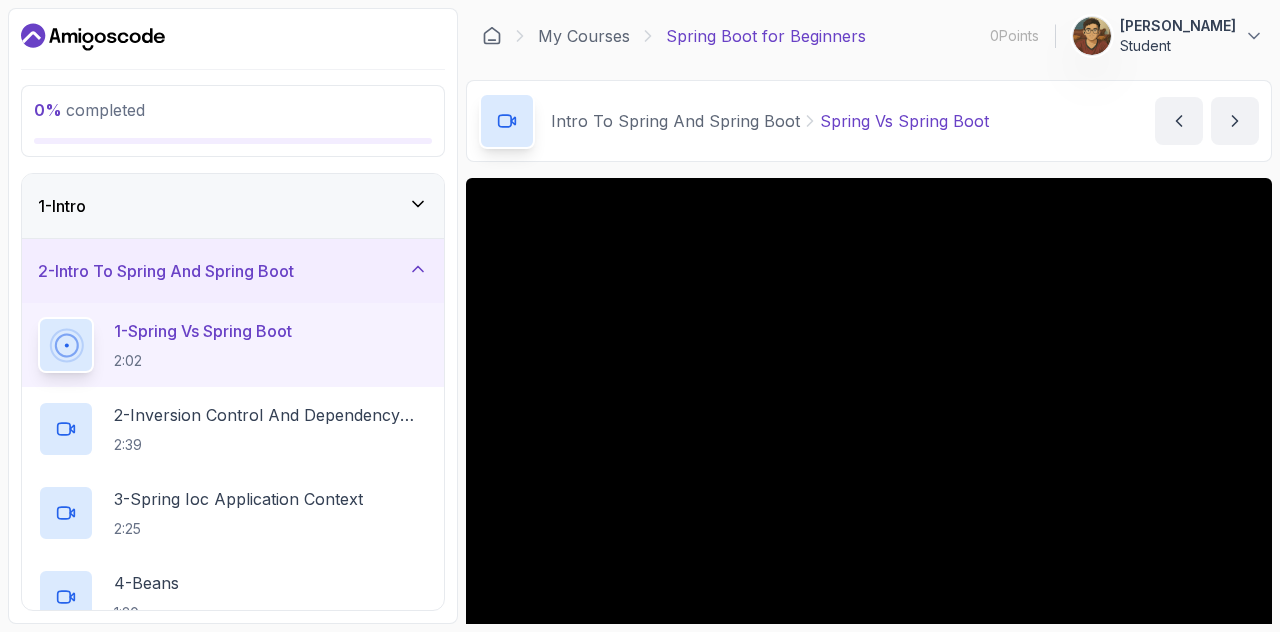 click at bounding box center [869, 404] 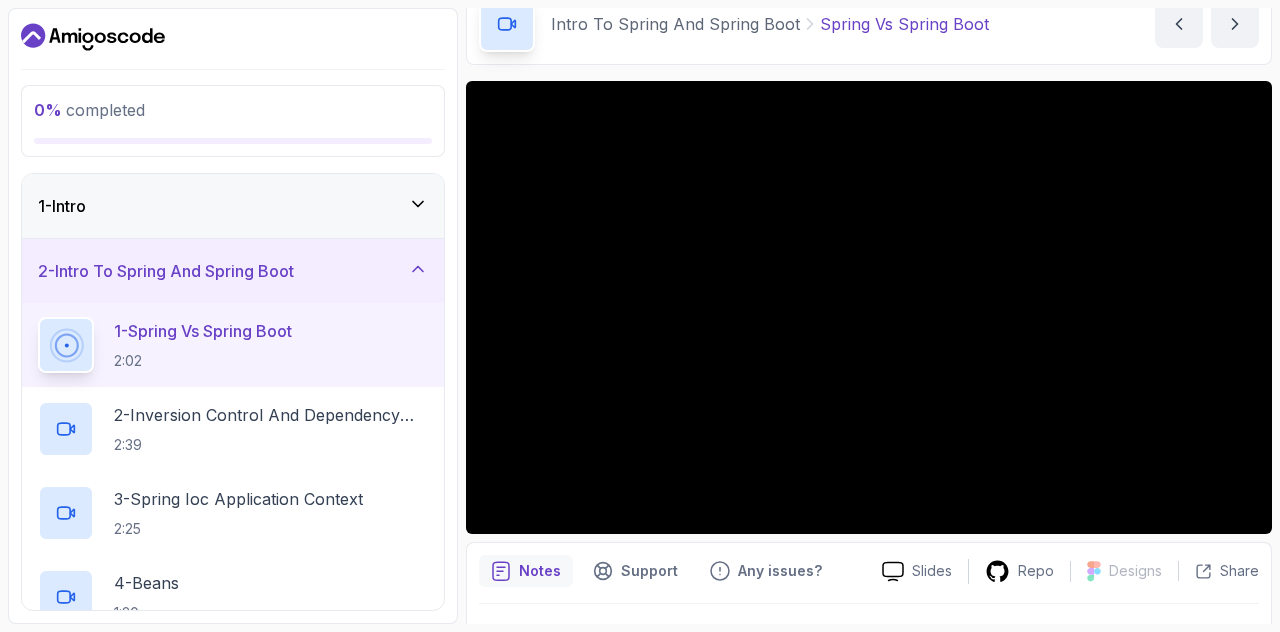 scroll, scrollTop: 213, scrollLeft: 0, axis: vertical 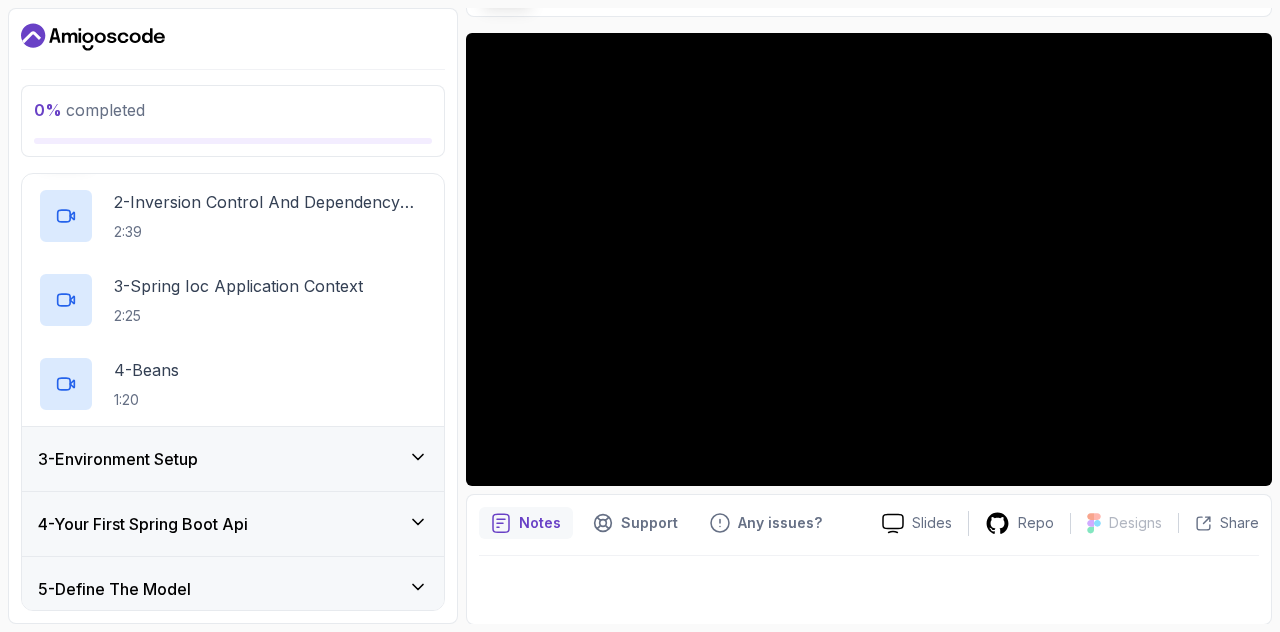 click on "Notes" at bounding box center (540, 523) 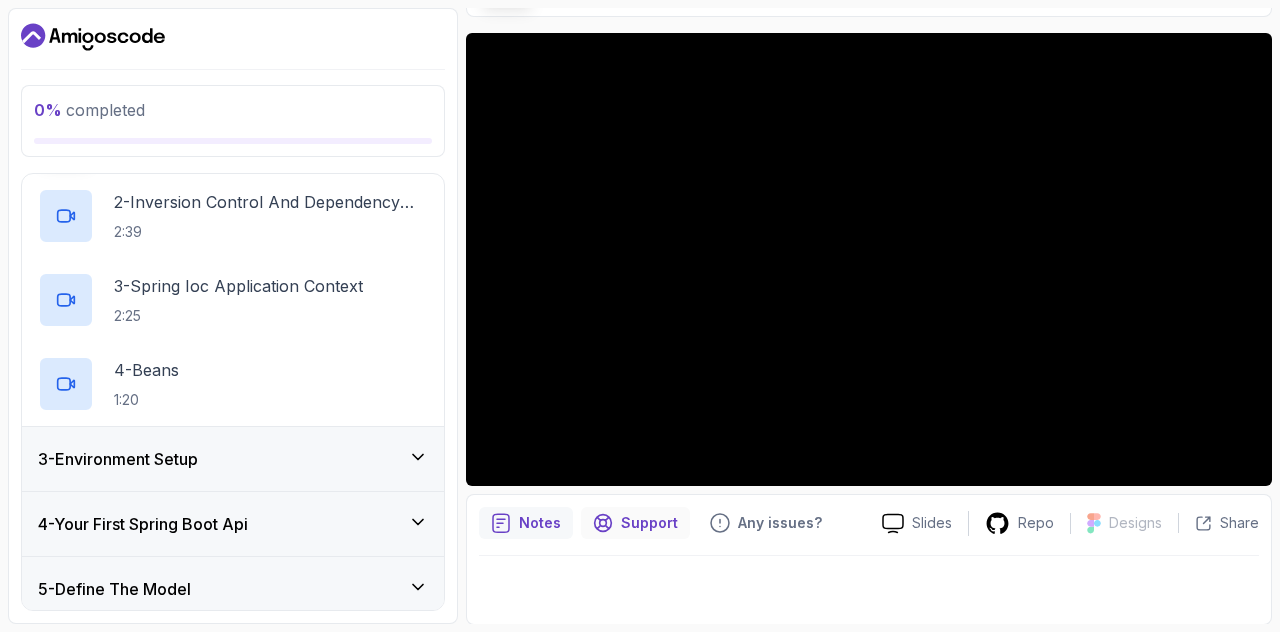 click on "Support" at bounding box center [635, 523] 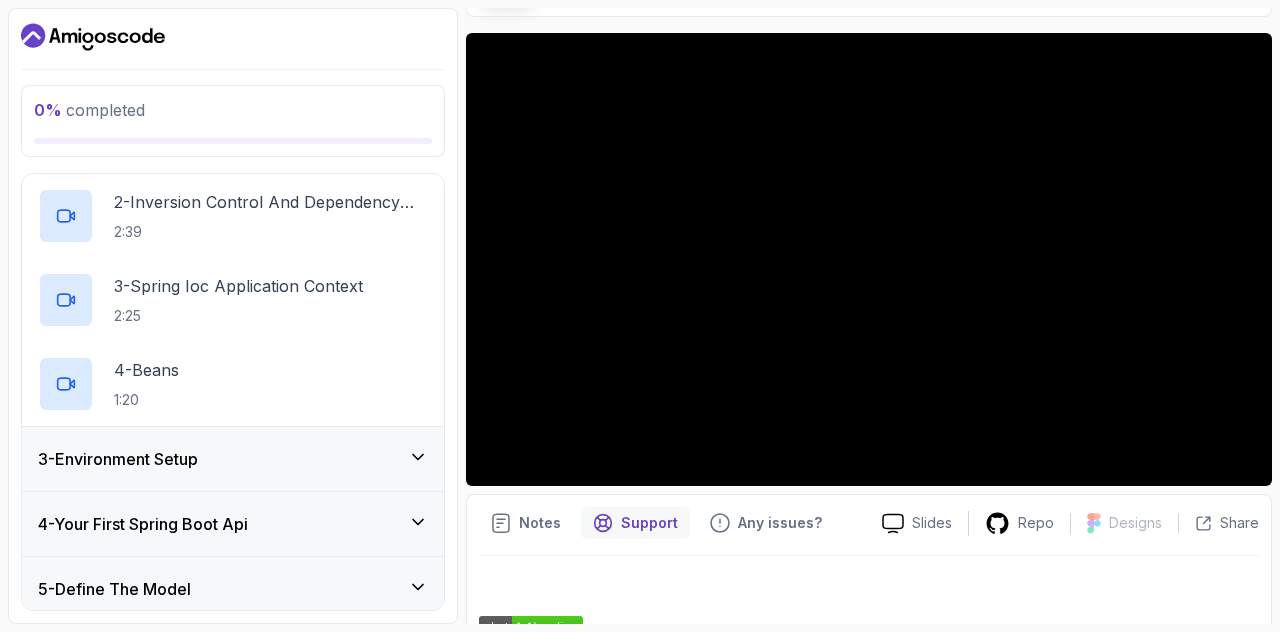 click on "Support" at bounding box center [635, 523] 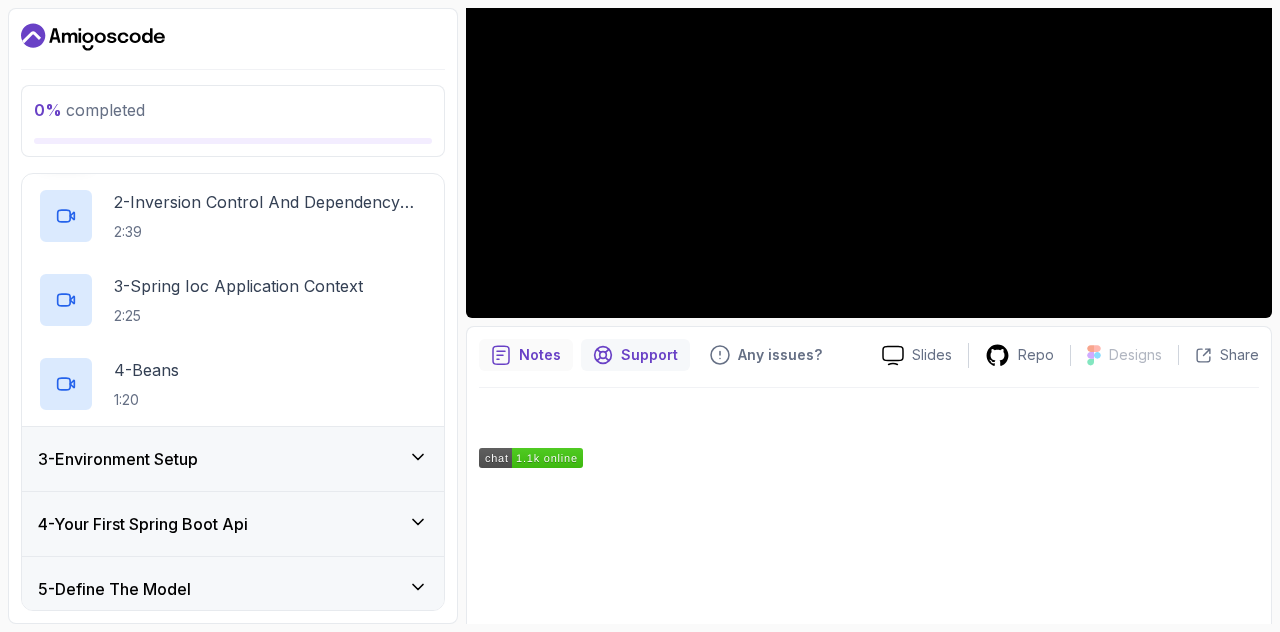 scroll, scrollTop: 437, scrollLeft: 0, axis: vertical 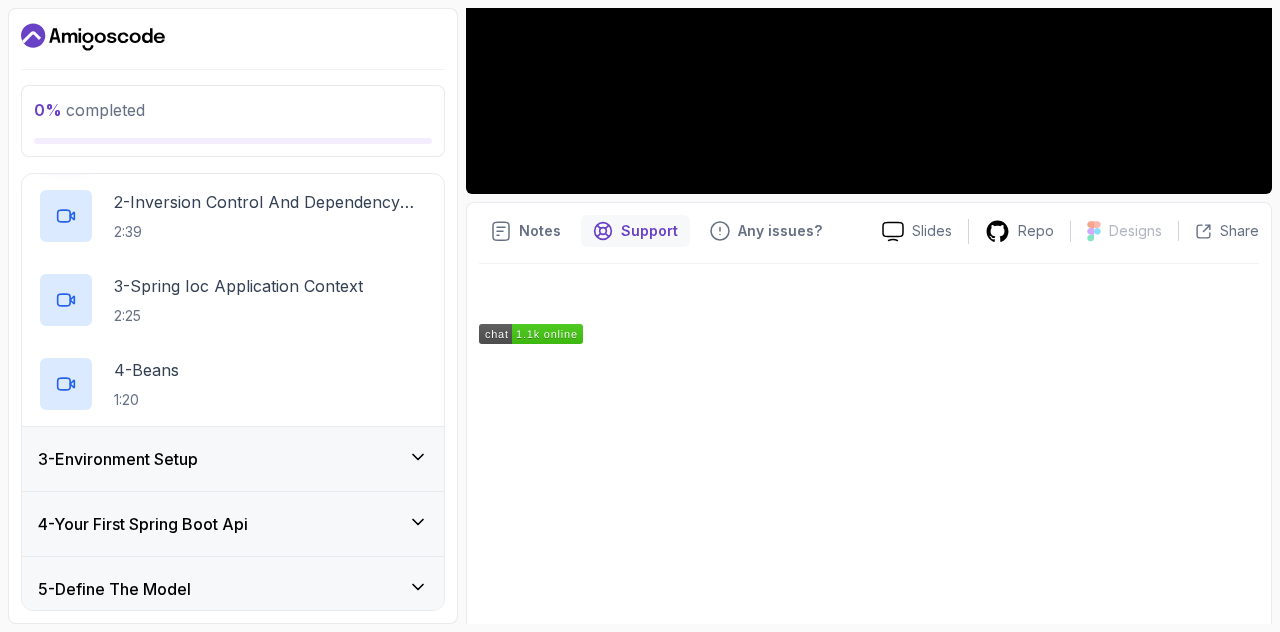 click at bounding box center [869, 484] 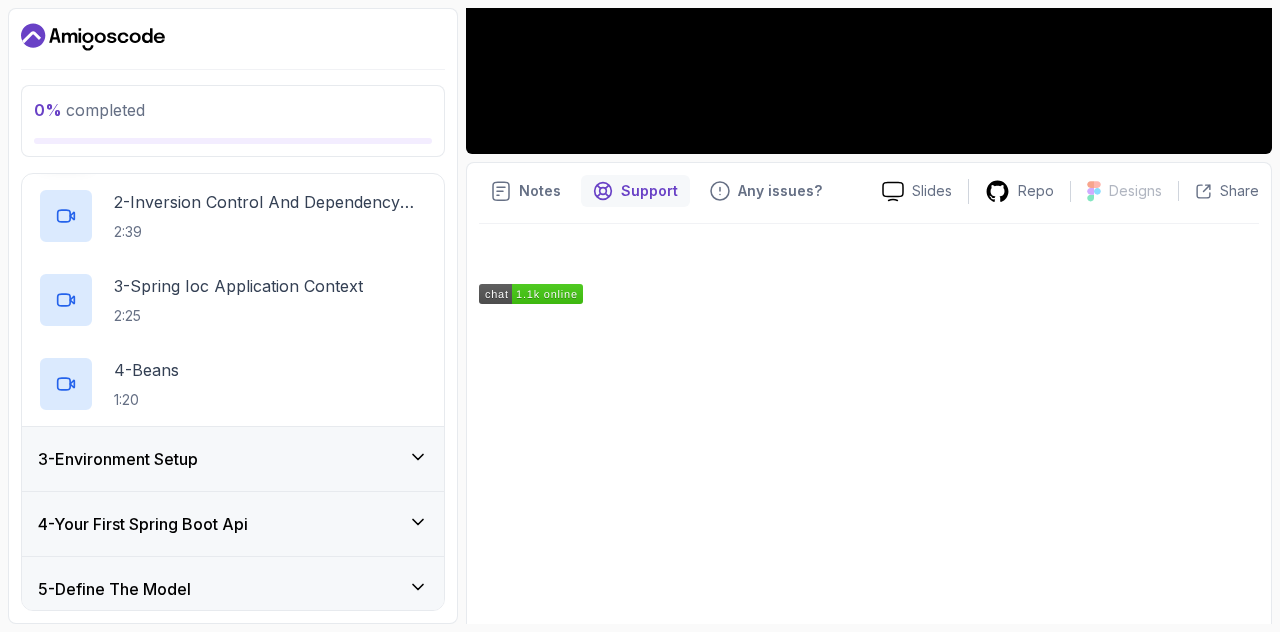 scroll, scrollTop: 441, scrollLeft: 0, axis: vertical 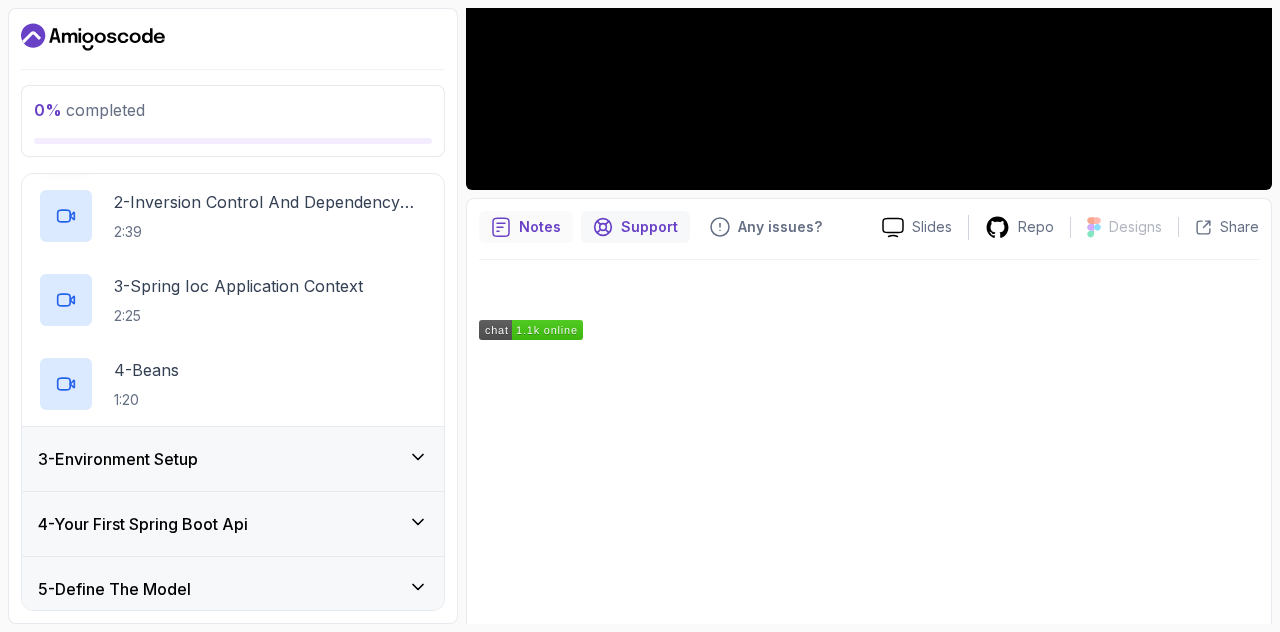 click on "Notes" at bounding box center (540, 227) 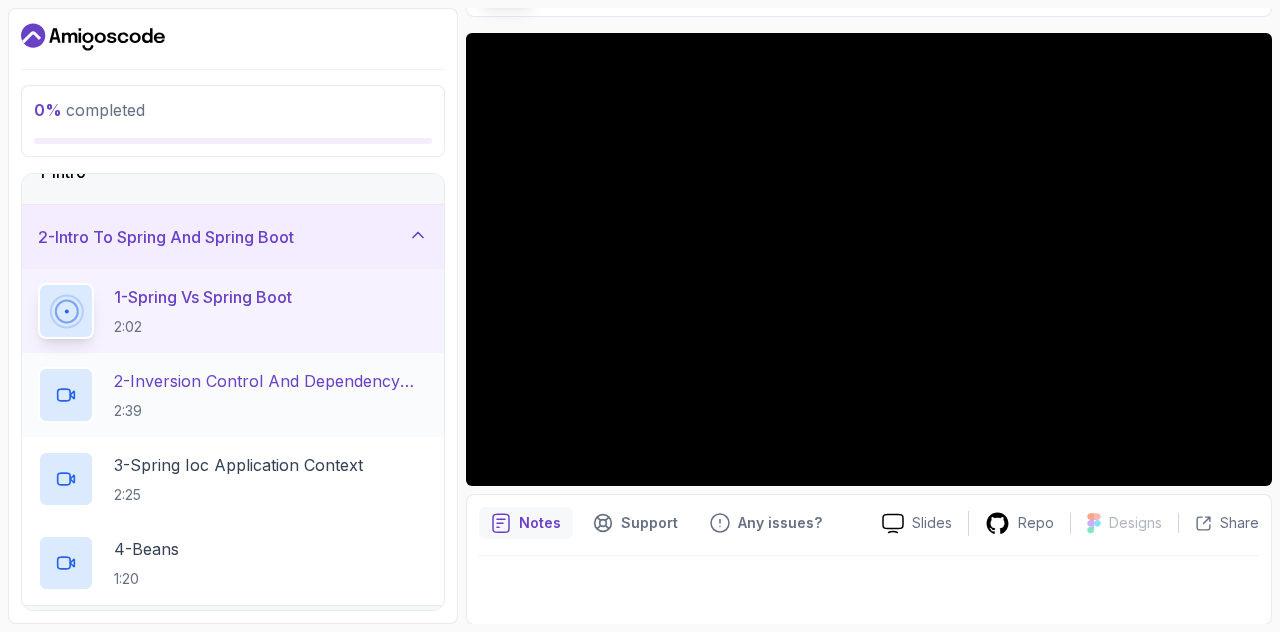 scroll, scrollTop: 0, scrollLeft: 0, axis: both 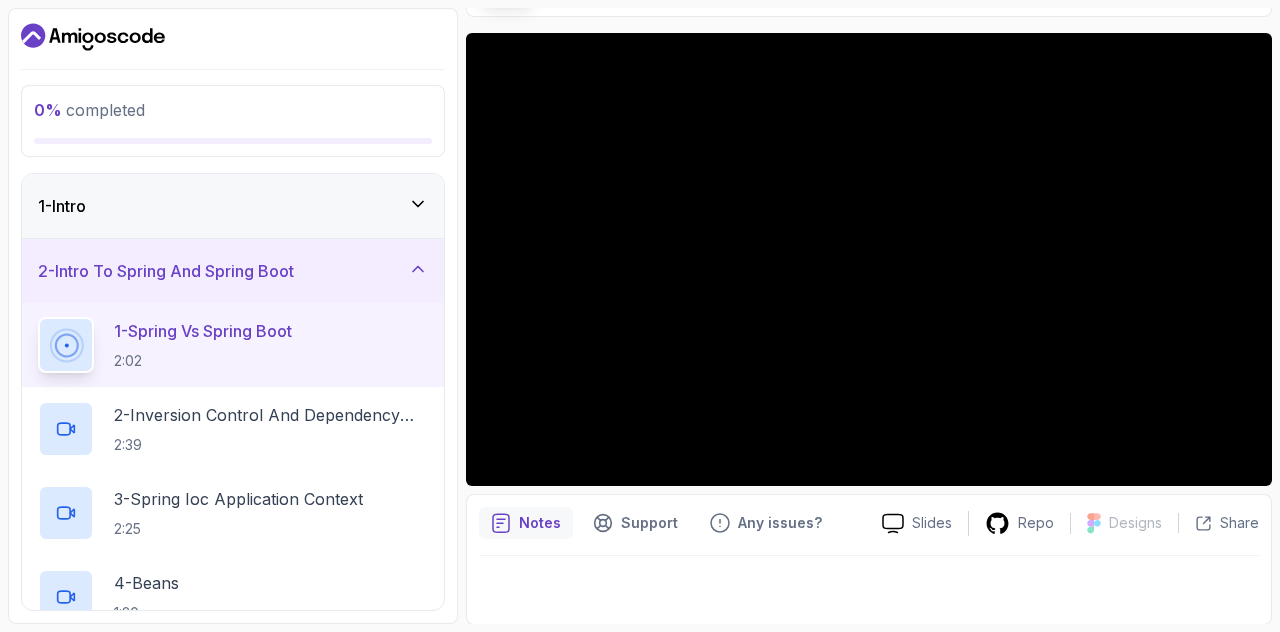 click on "2  -  Intro To Spring And Spring Boot" at bounding box center (166, 271) 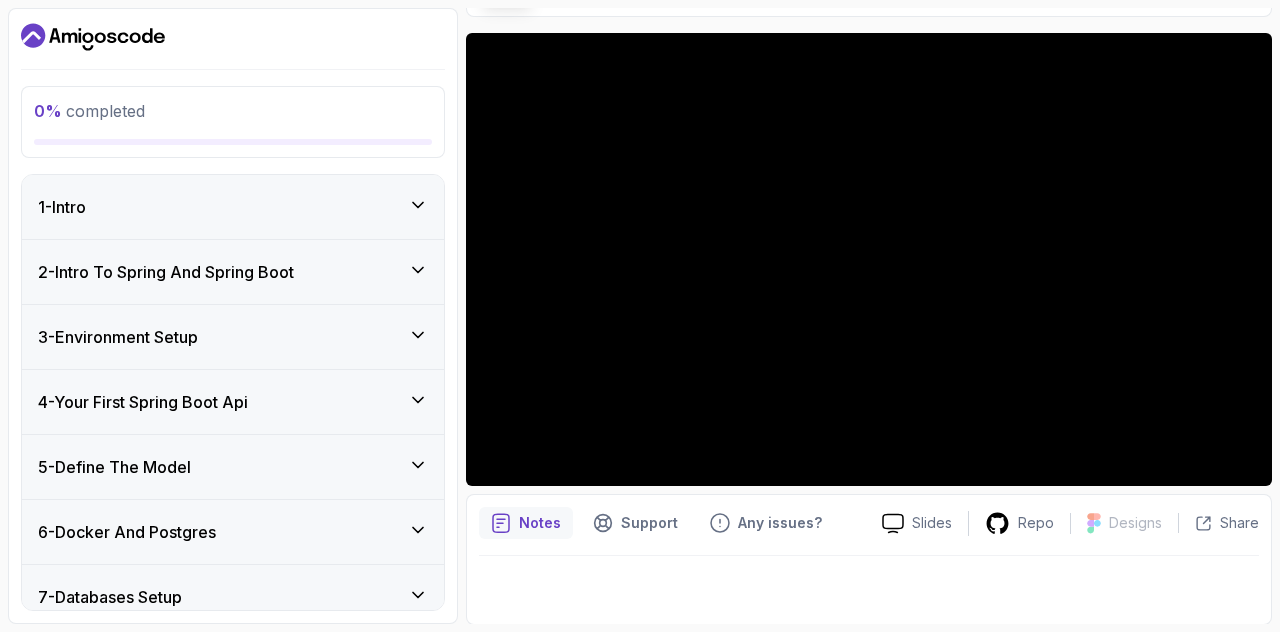 click 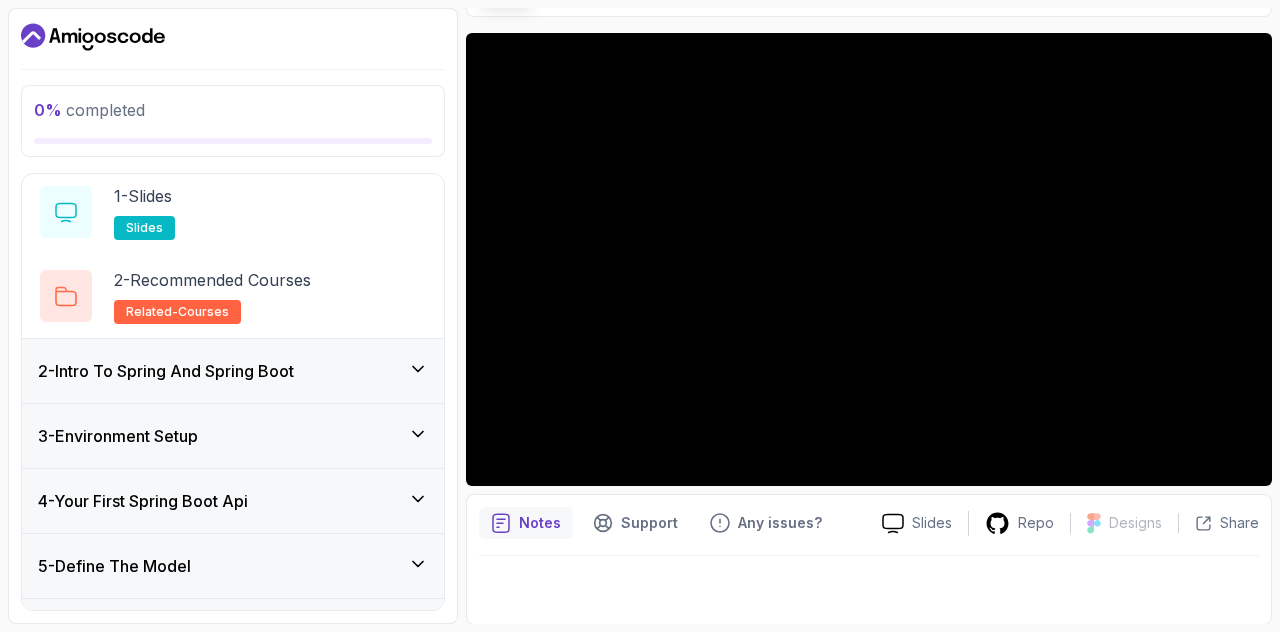 scroll, scrollTop: 95, scrollLeft: 0, axis: vertical 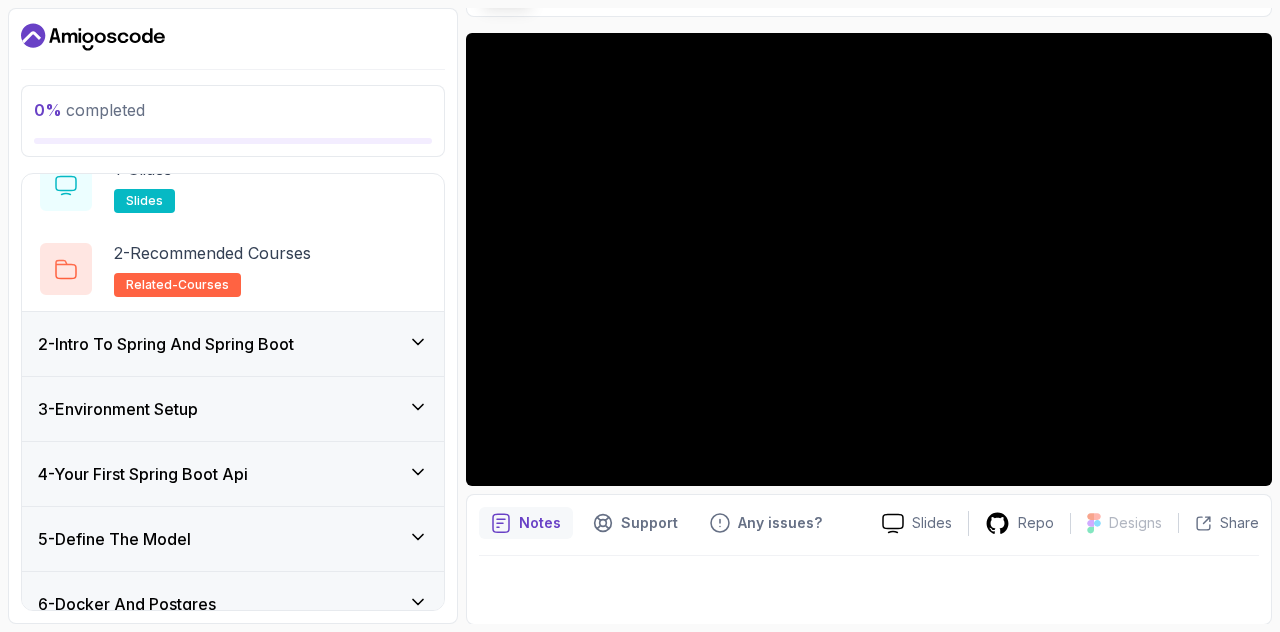 click on "2  -  Intro To Spring And Spring Boot" at bounding box center (233, 344) 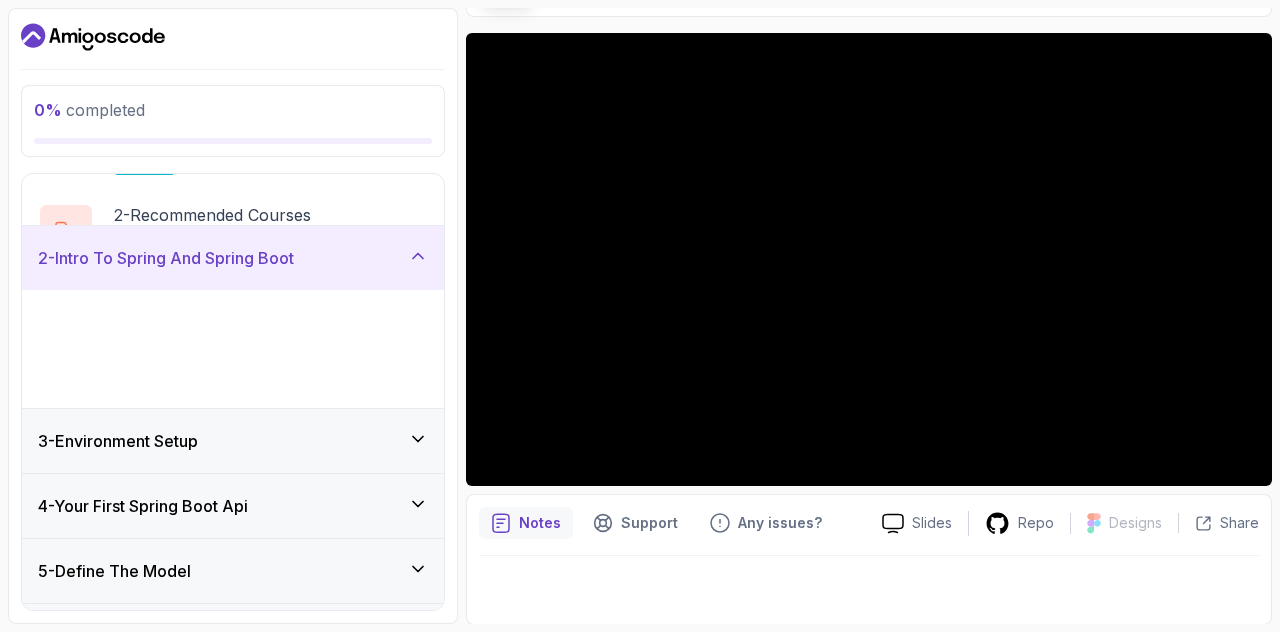 scroll, scrollTop: 98, scrollLeft: 0, axis: vertical 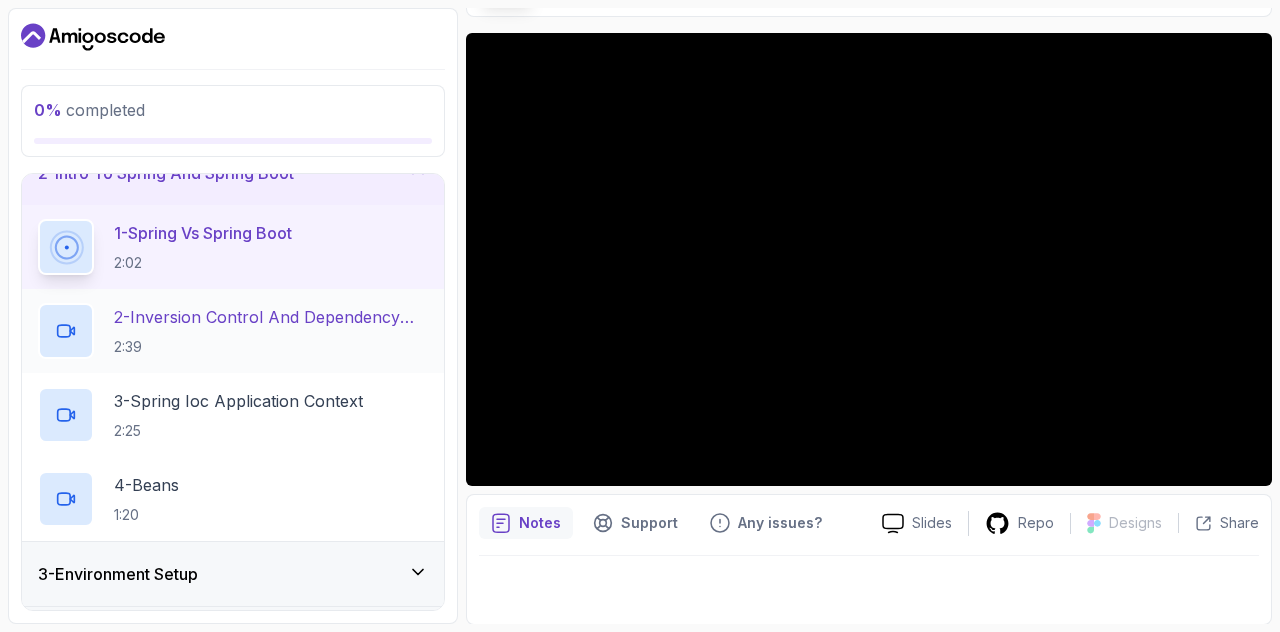 click on "2  -  Inversion Control And Dependency Injection" at bounding box center (271, 317) 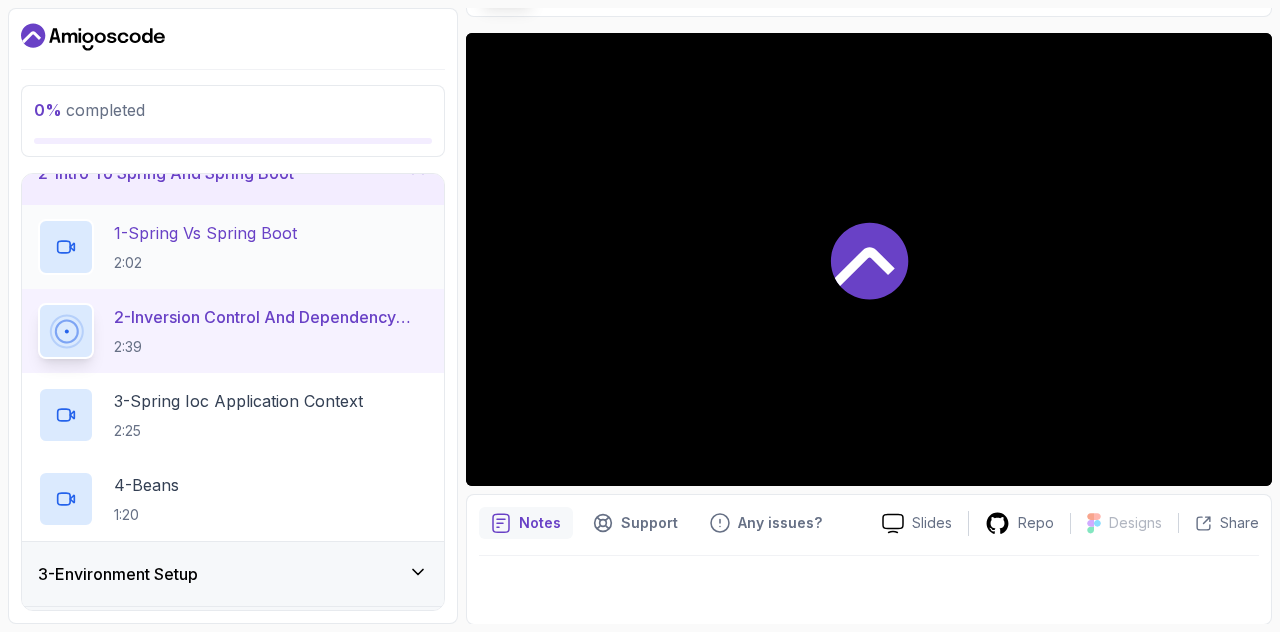 click on "1  -  Spring Vs Spring Boot" at bounding box center (205, 233) 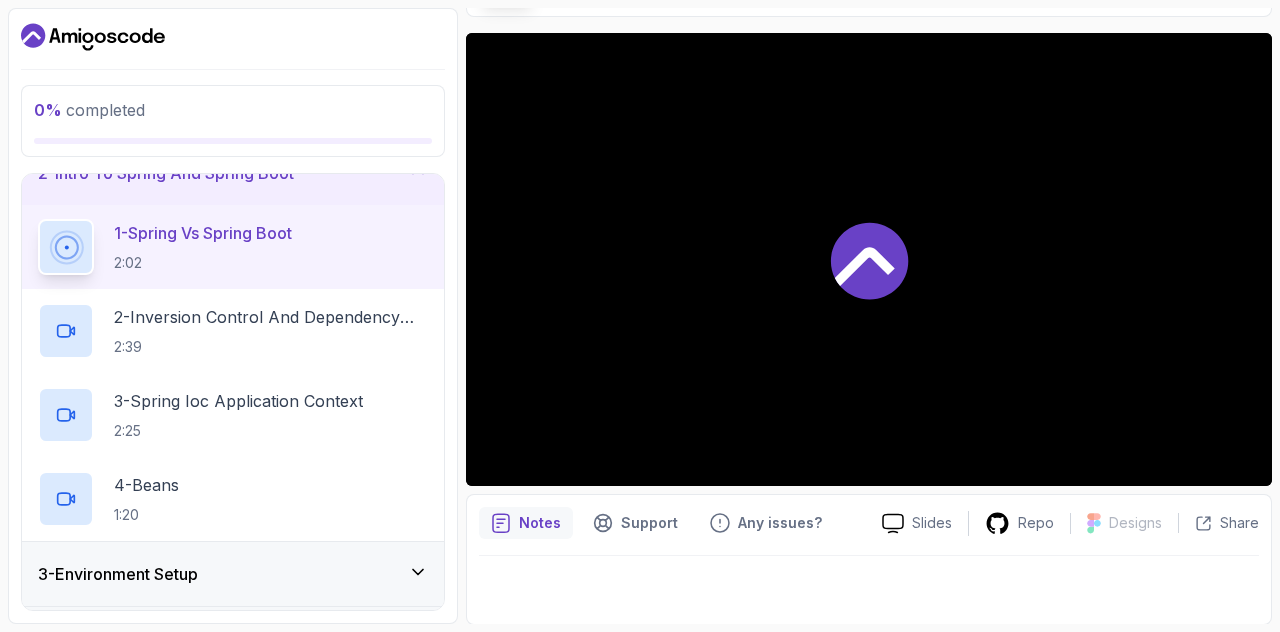 click on "1  -  Spring Vs Spring Boot" at bounding box center [203, 233] 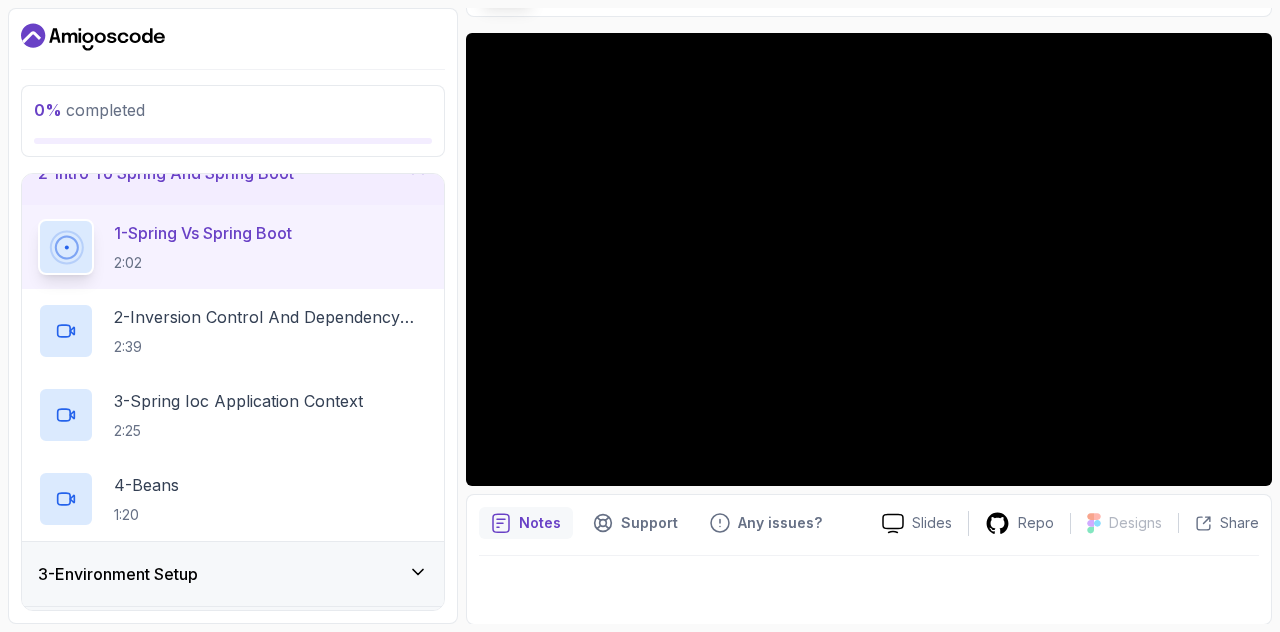 click at bounding box center (869, 259) 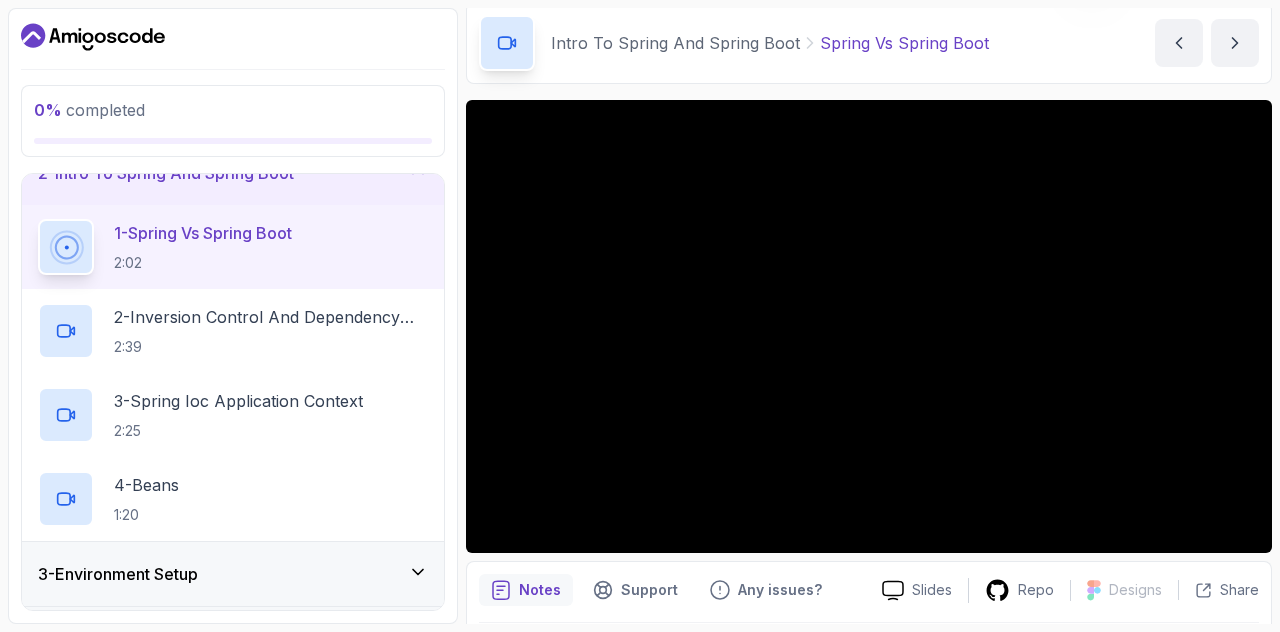 scroll, scrollTop: 69, scrollLeft: 0, axis: vertical 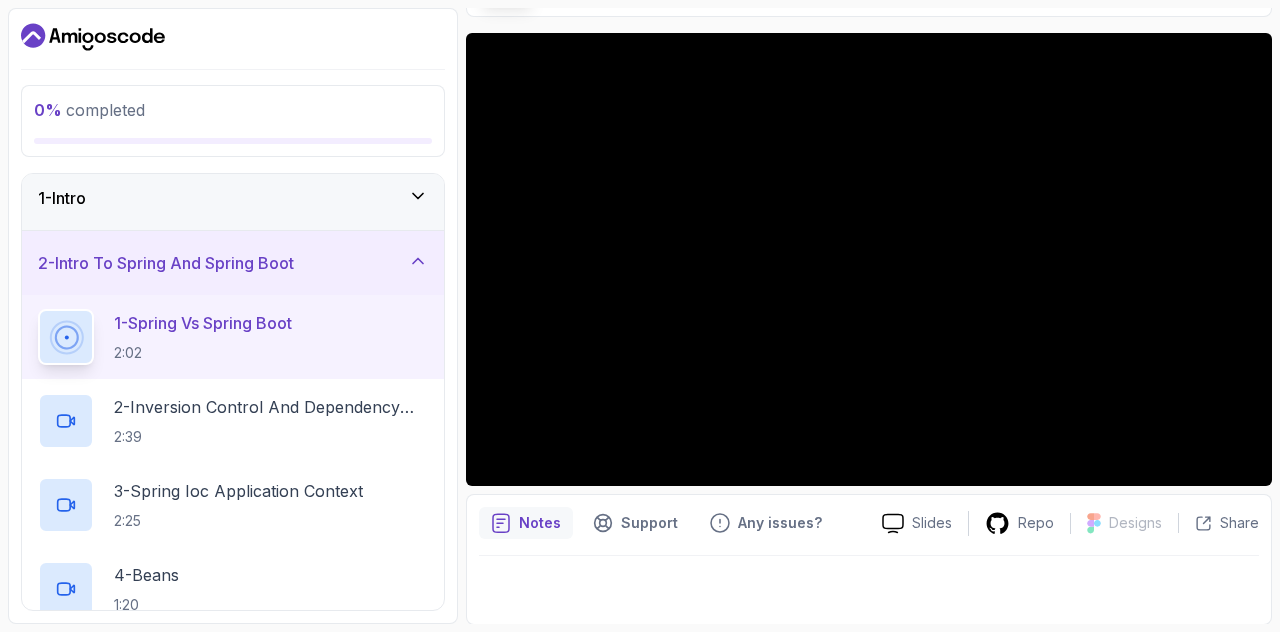 click 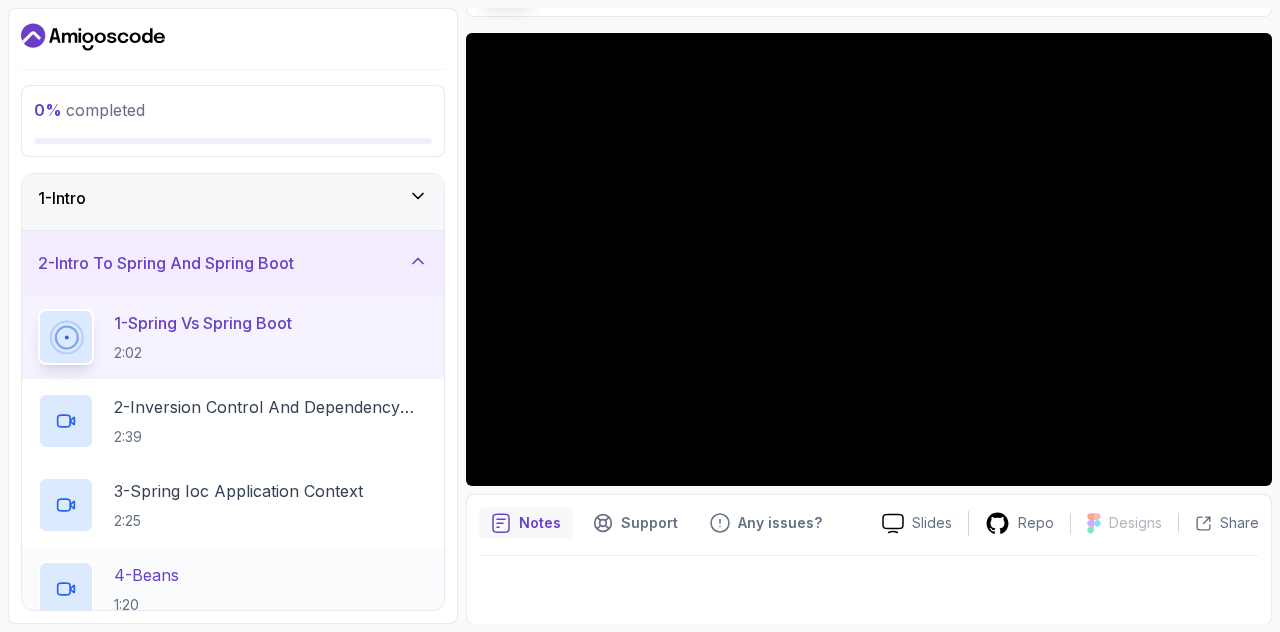 type 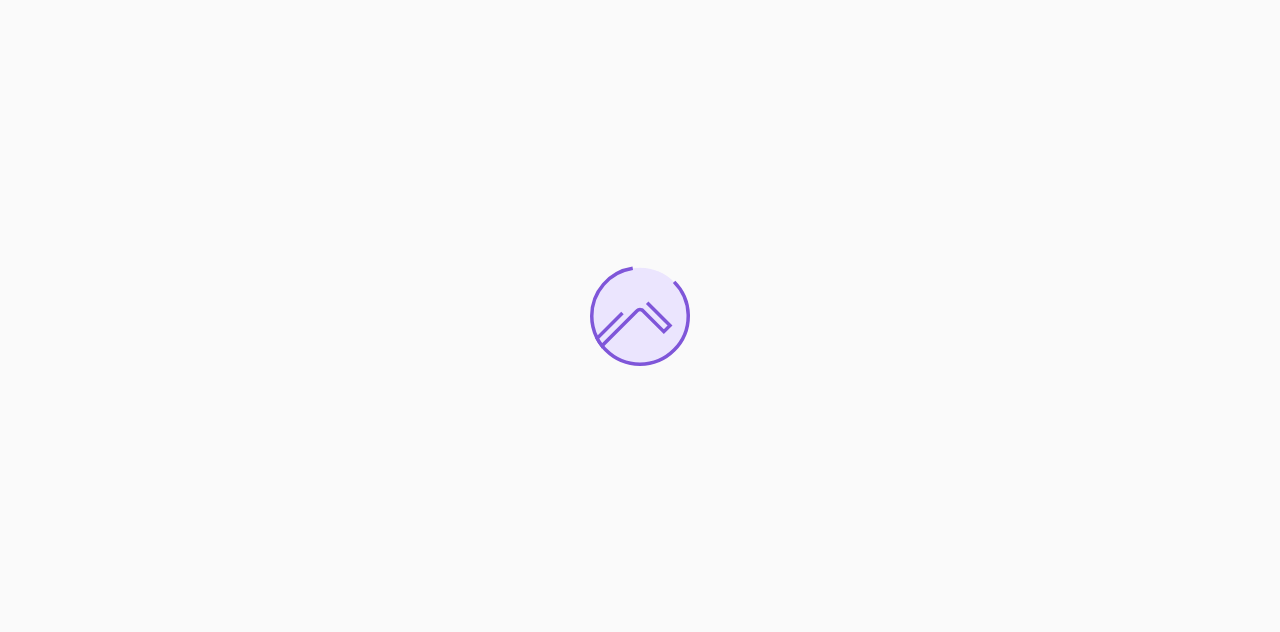 scroll, scrollTop: 0, scrollLeft: 0, axis: both 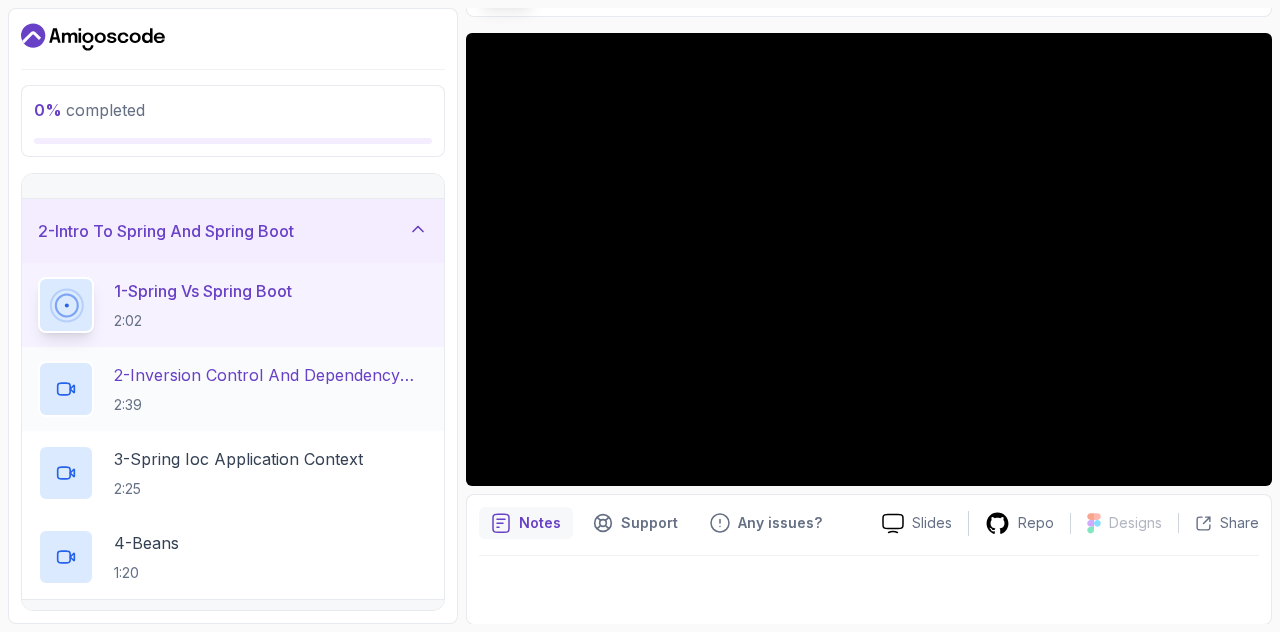 click on "2  -  Inversion Control And Dependency Injection" at bounding box center [271, 375] 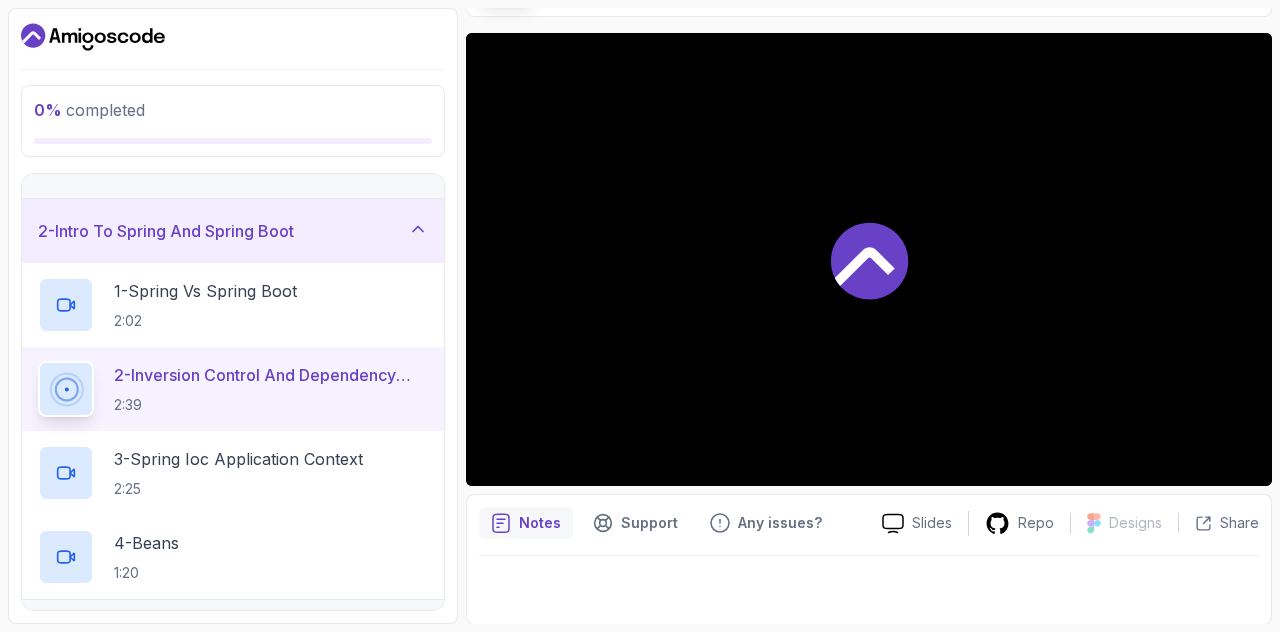 click 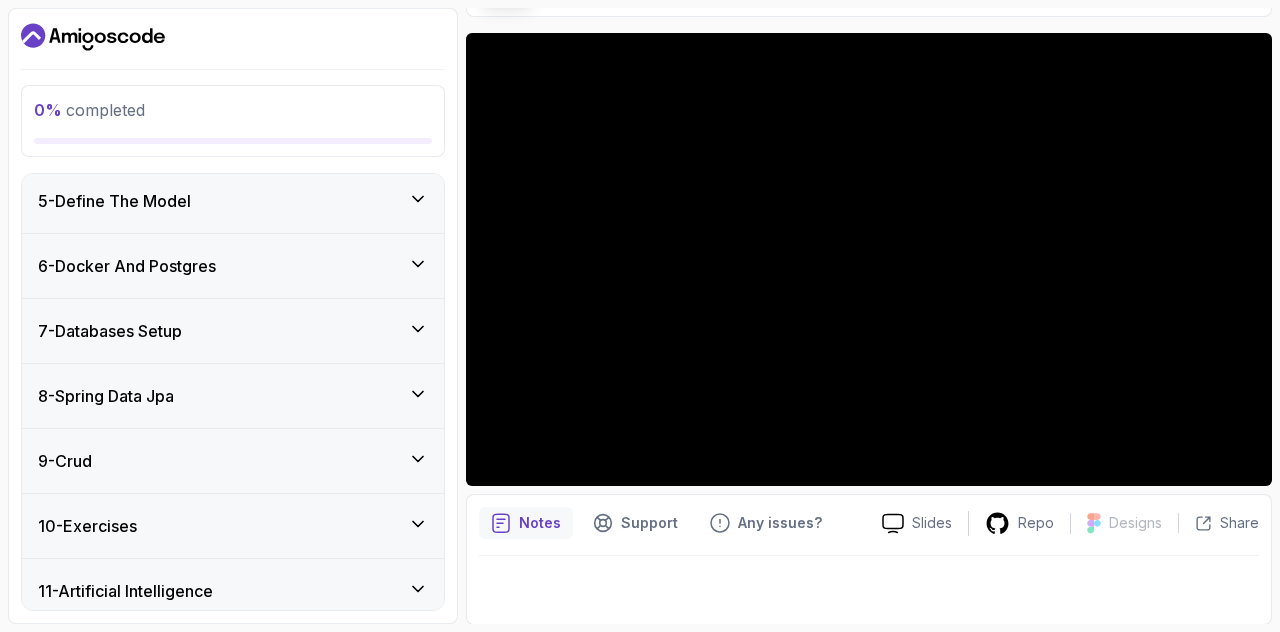 scroll, scrollTop: 604, scrollLeft: 0, axis: vertical 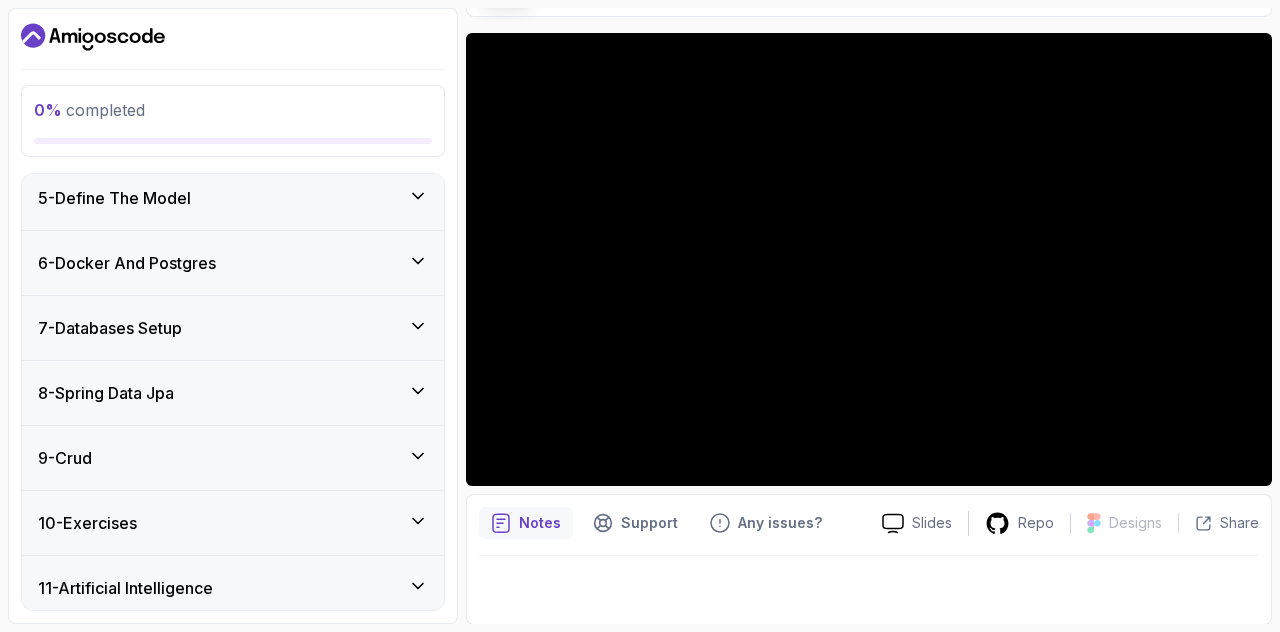 click at bounding box center (869, 259) 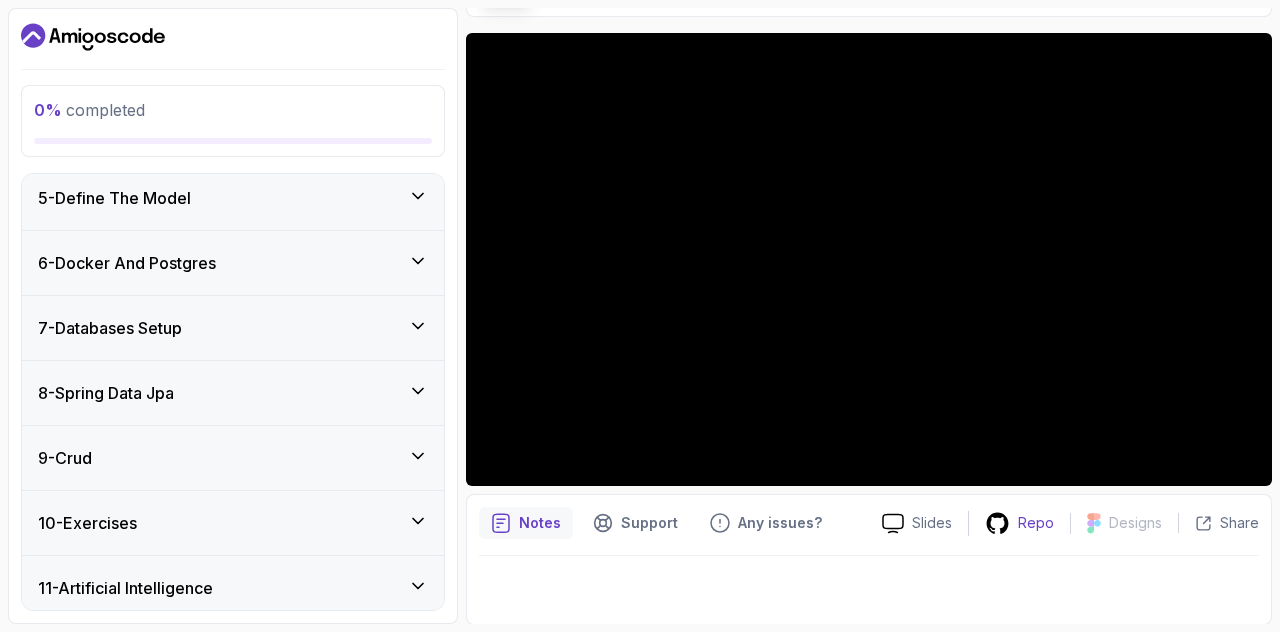 click on "Repo" at bounding box center (1036, 523) 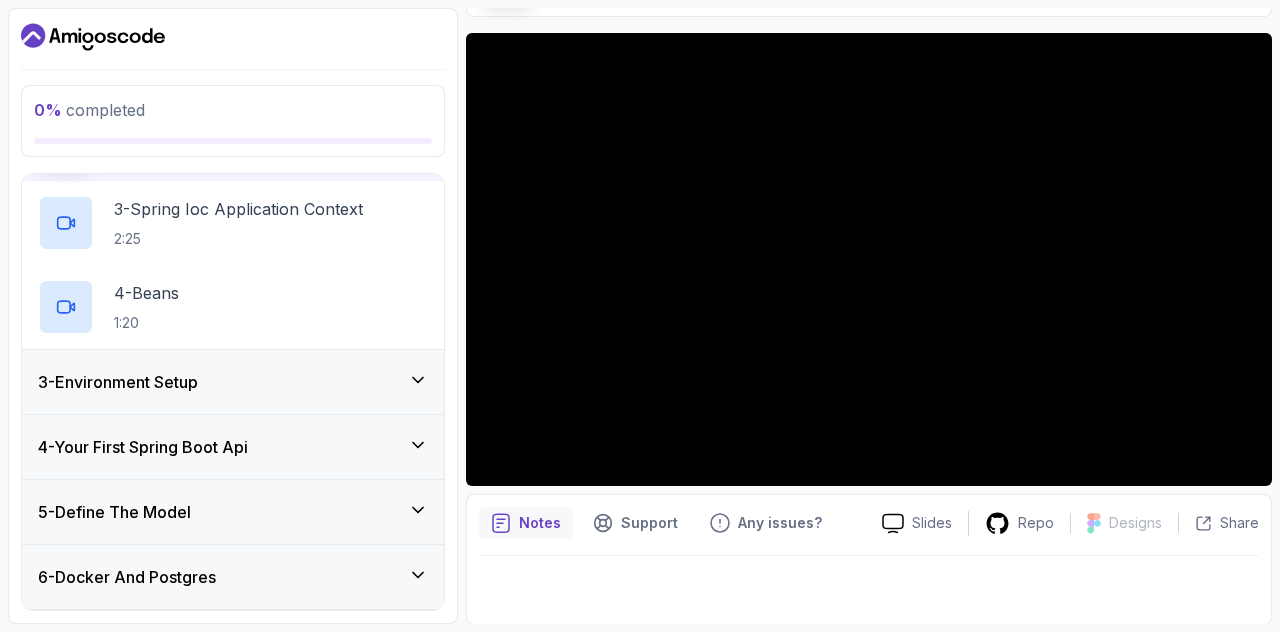 scroll, scrollTop: 0, scrollLeft: 0, axis: both 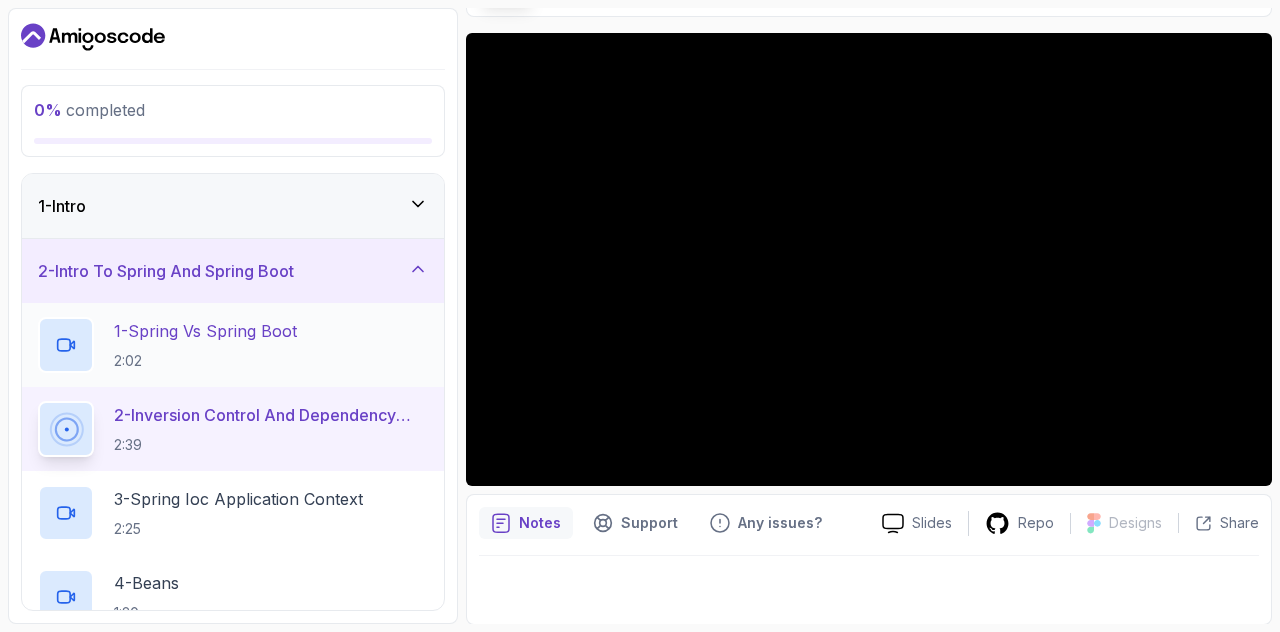 click on "1  -  Spring Vs Spring Boot" at bounding box center [205, 331] 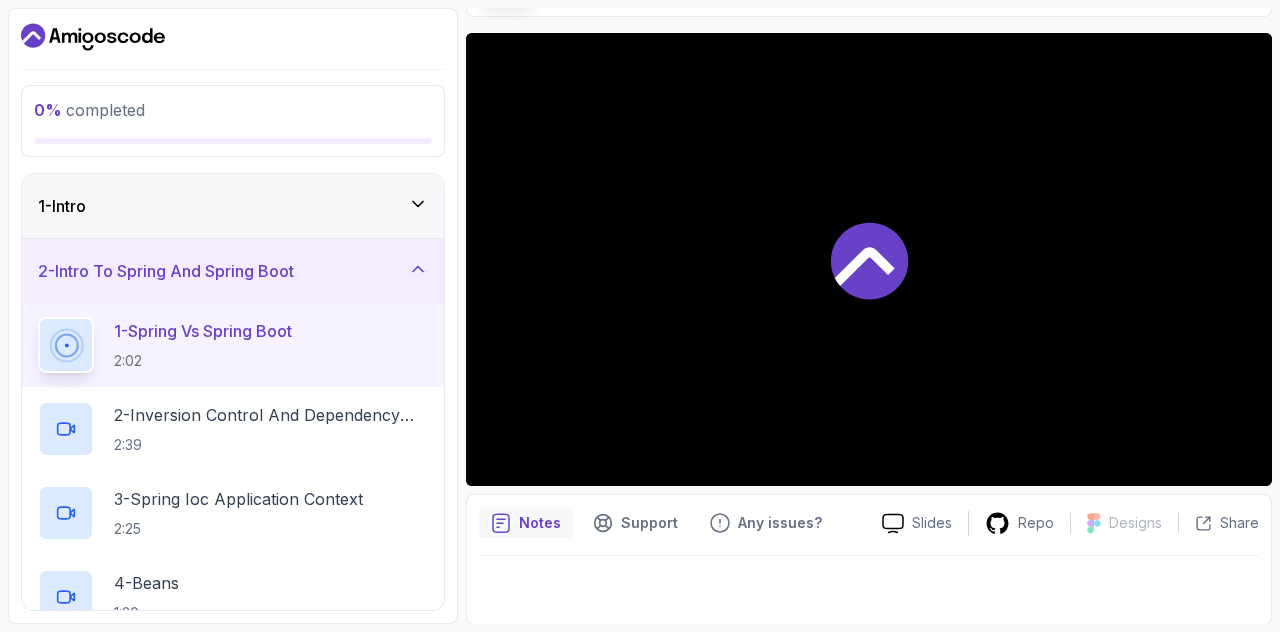click 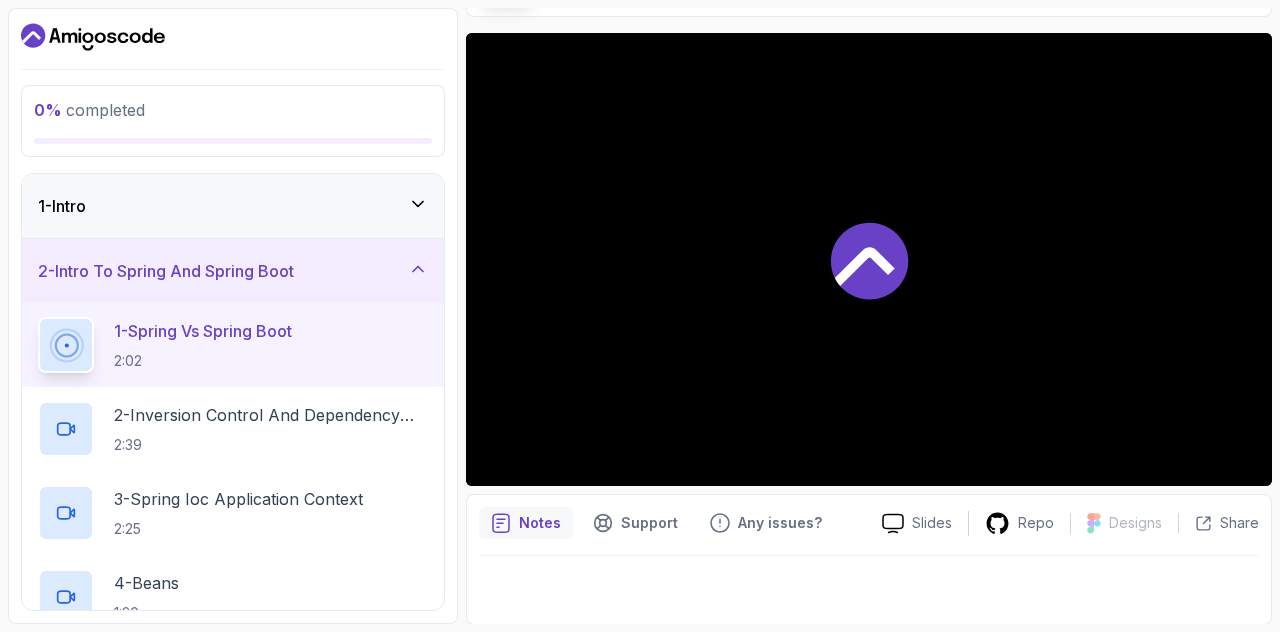 click 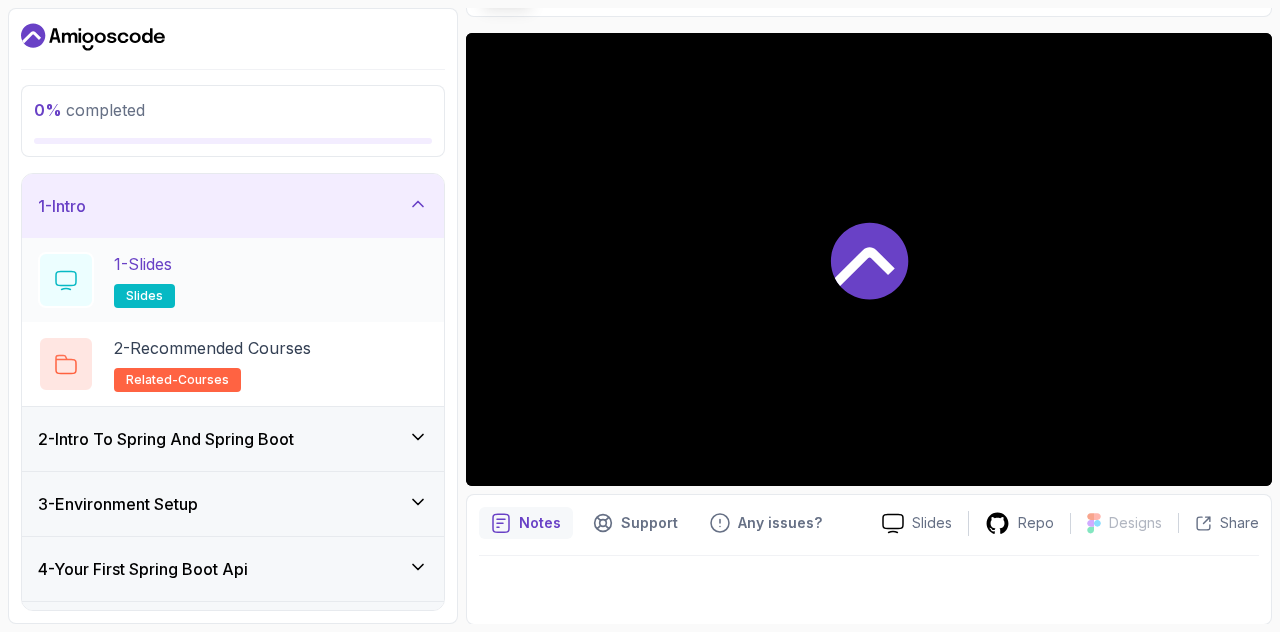 click on "1  -  Slides" at bounding box center (143, 264) 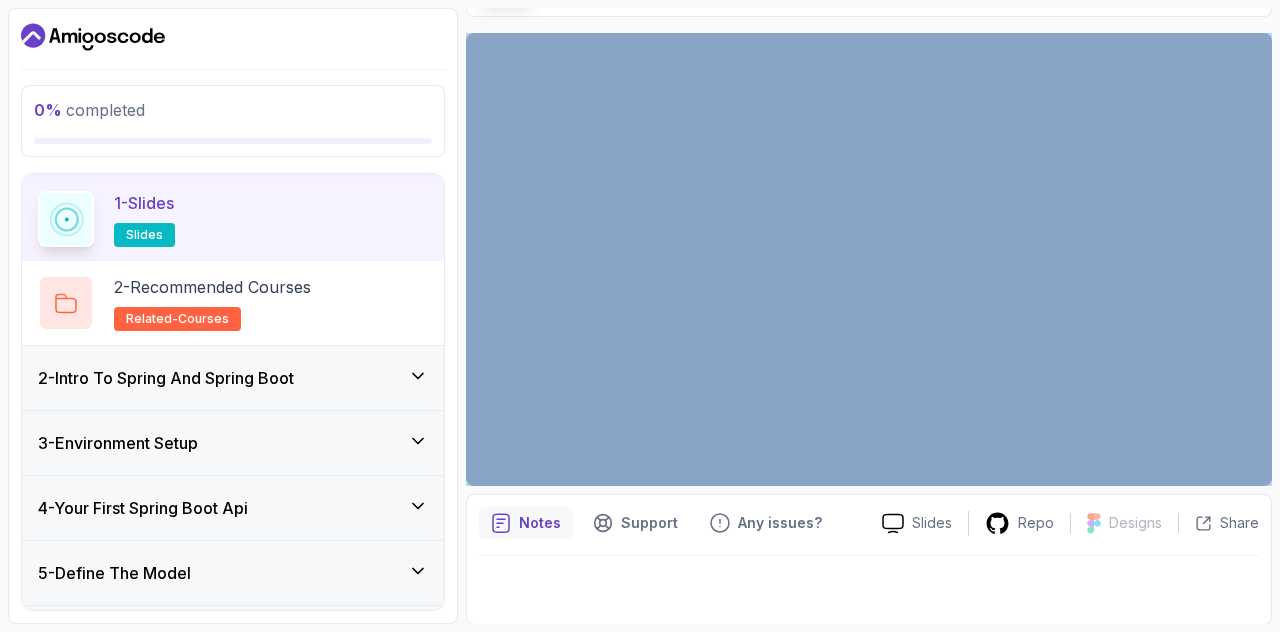 scroll, scrollTop: 62, scrollLeft: 0, axis: vertical 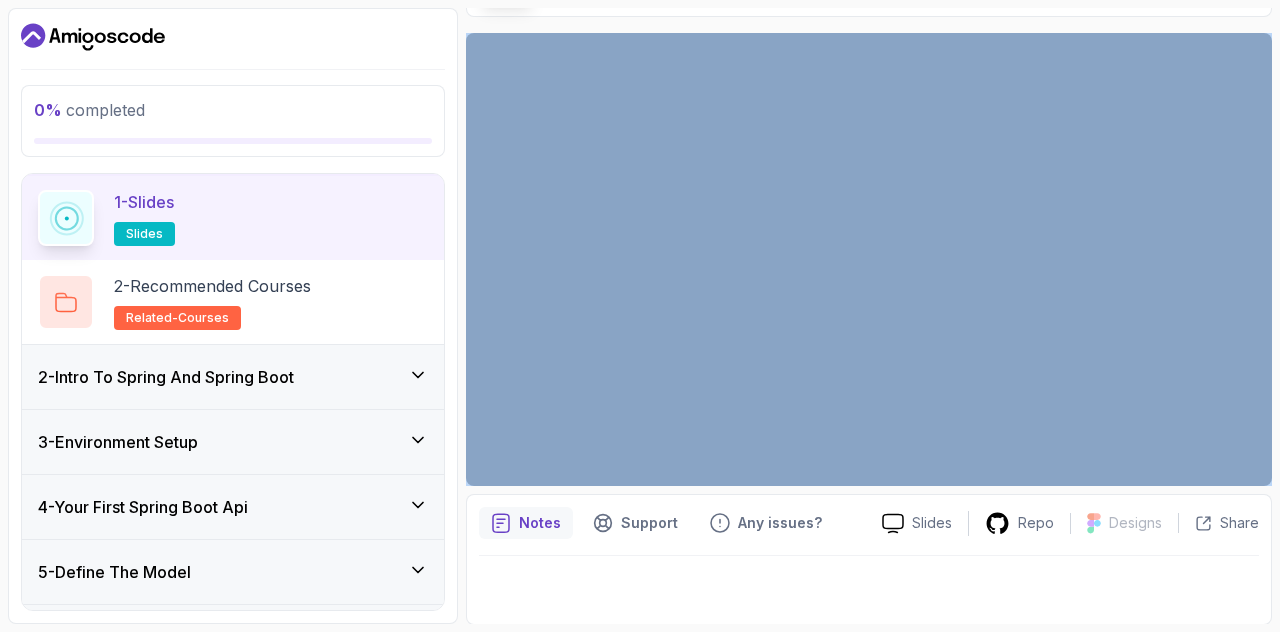 type 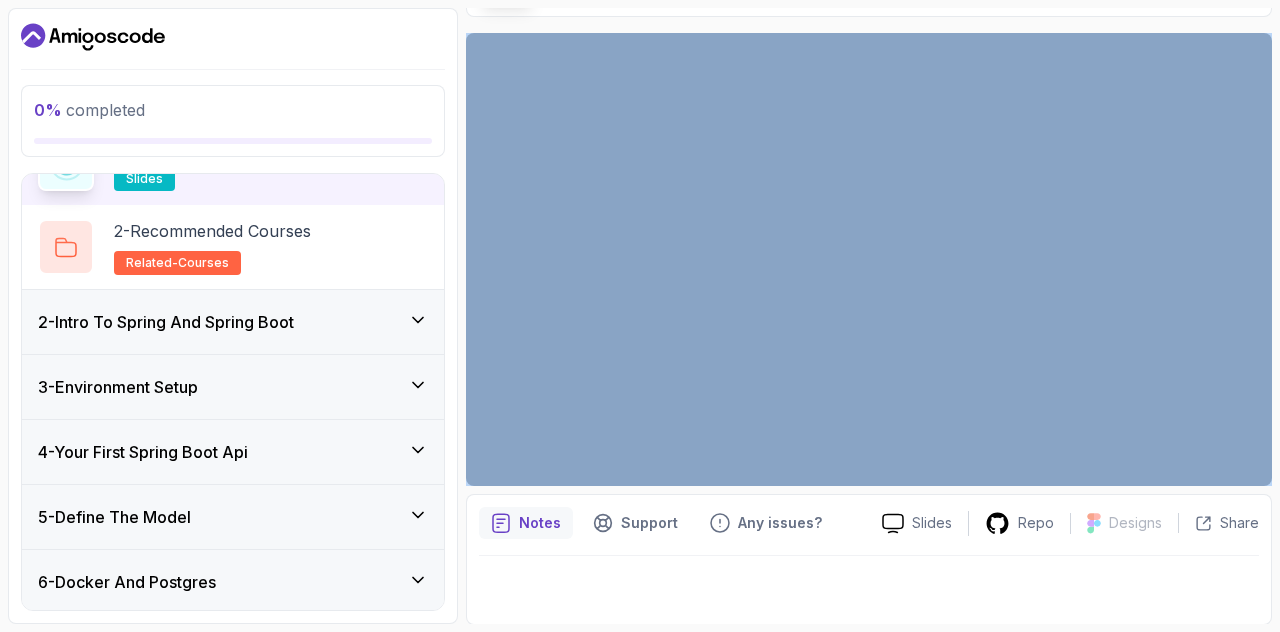 click on "2  -  Intro To Spring And Spring Boot" at bounding box center [233, 322] 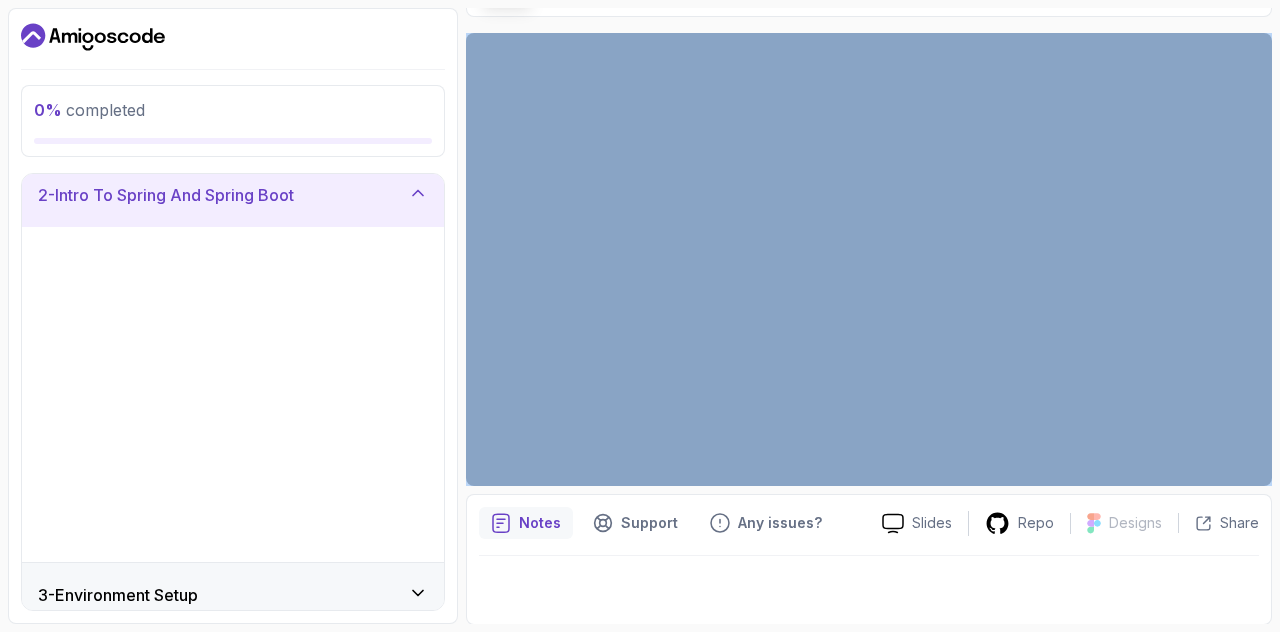 scroll, scrollTop: 76, scrollLeft: 0, axis: vertical 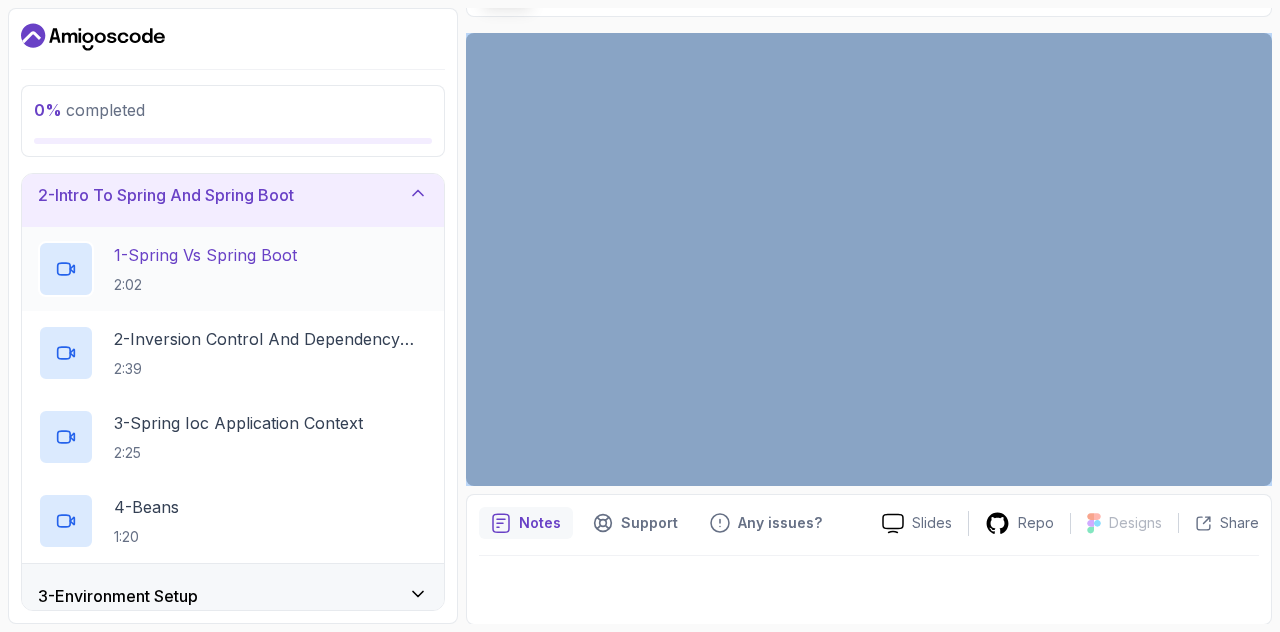 click on "1  -  Spring Vs Spring Boot" at bounding box center [205, 255] 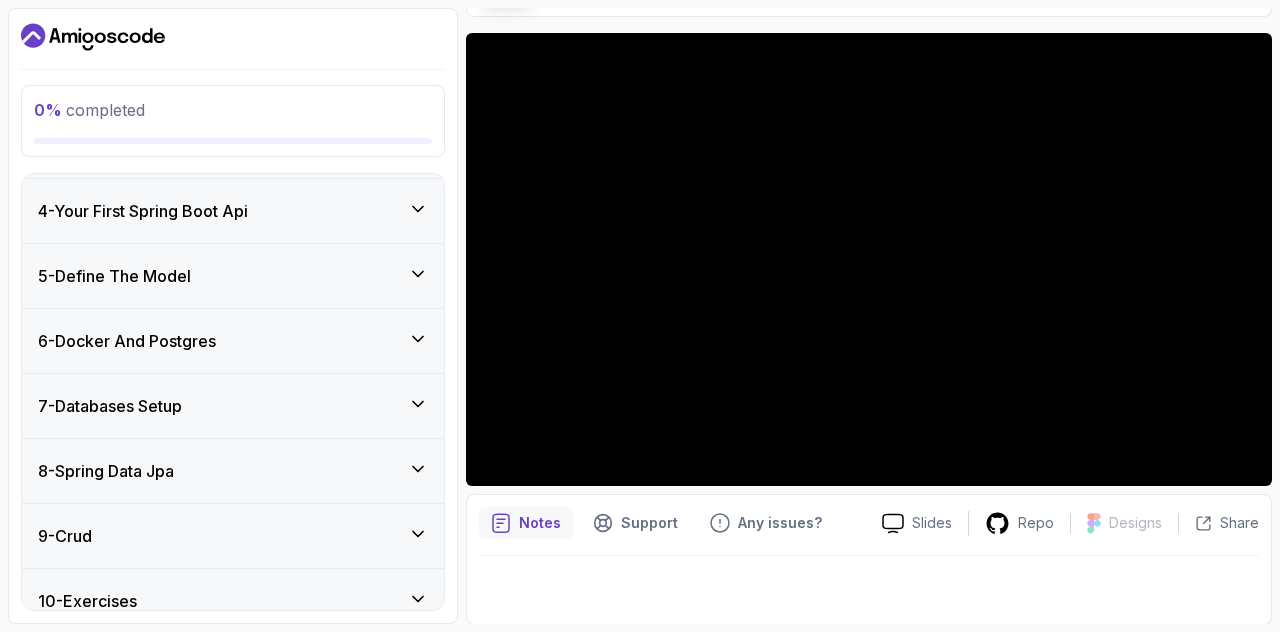 scroll, scrollTop: 674, scrollLeft: 0, axis: vertical 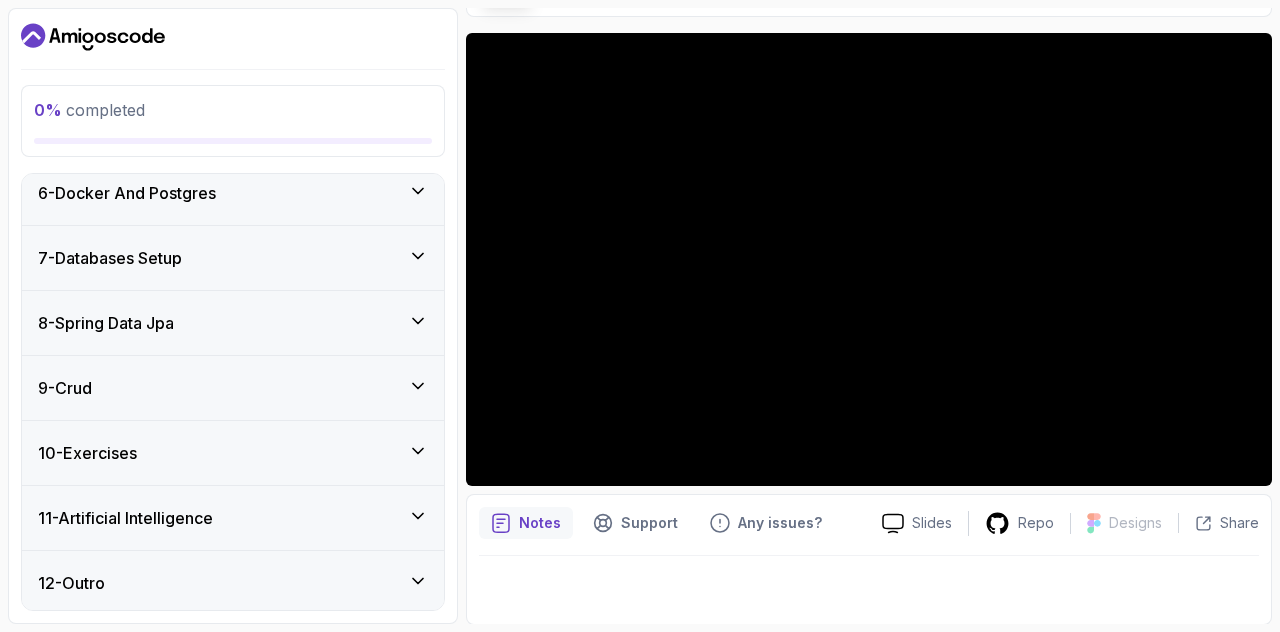 click on "11  -  Artificial Intelligence" at bounding box center (233, 518) 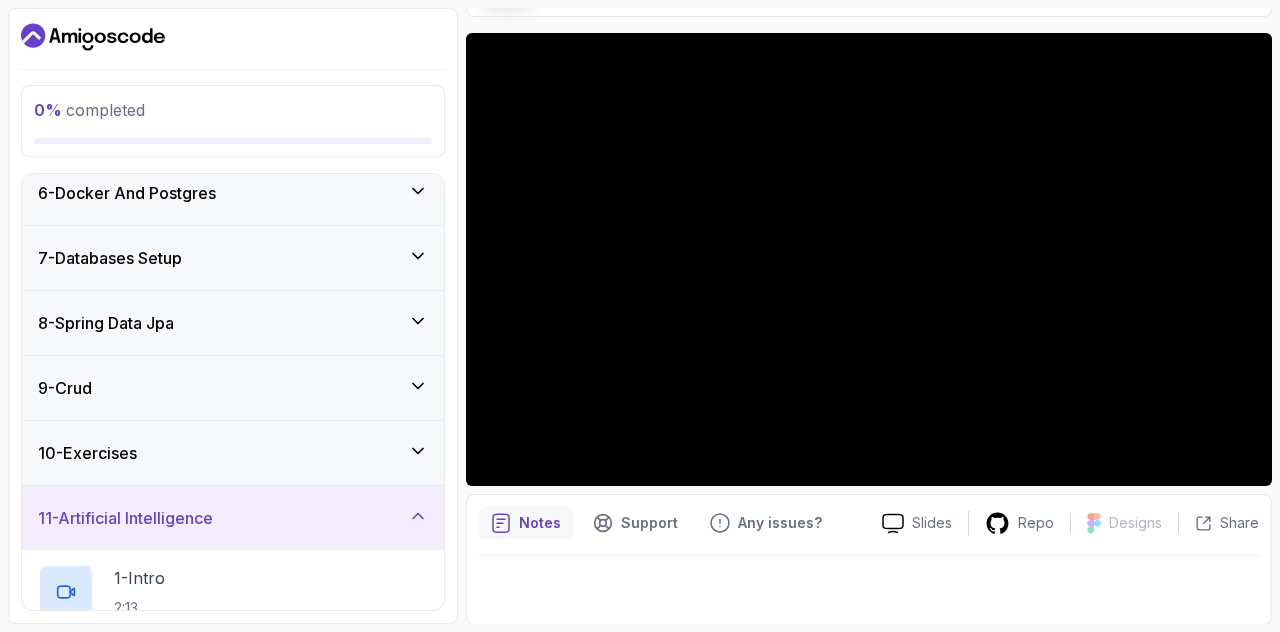 scroll, scrollTop: 512, scrollLeft: 0, axis: vertical 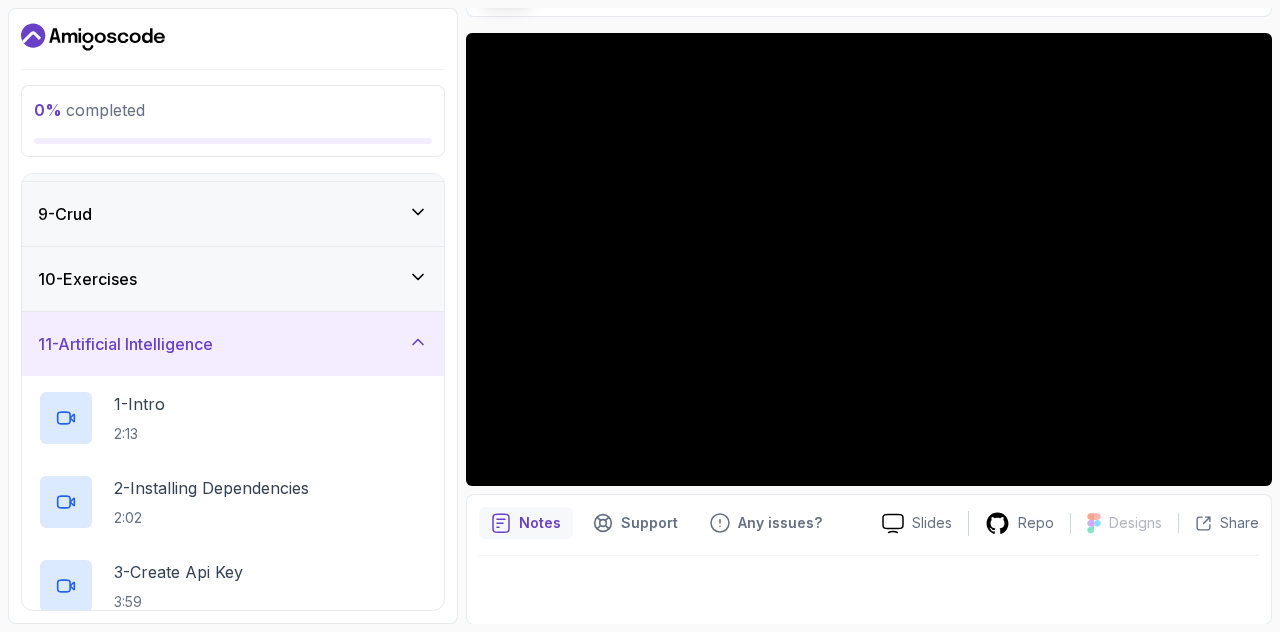 click 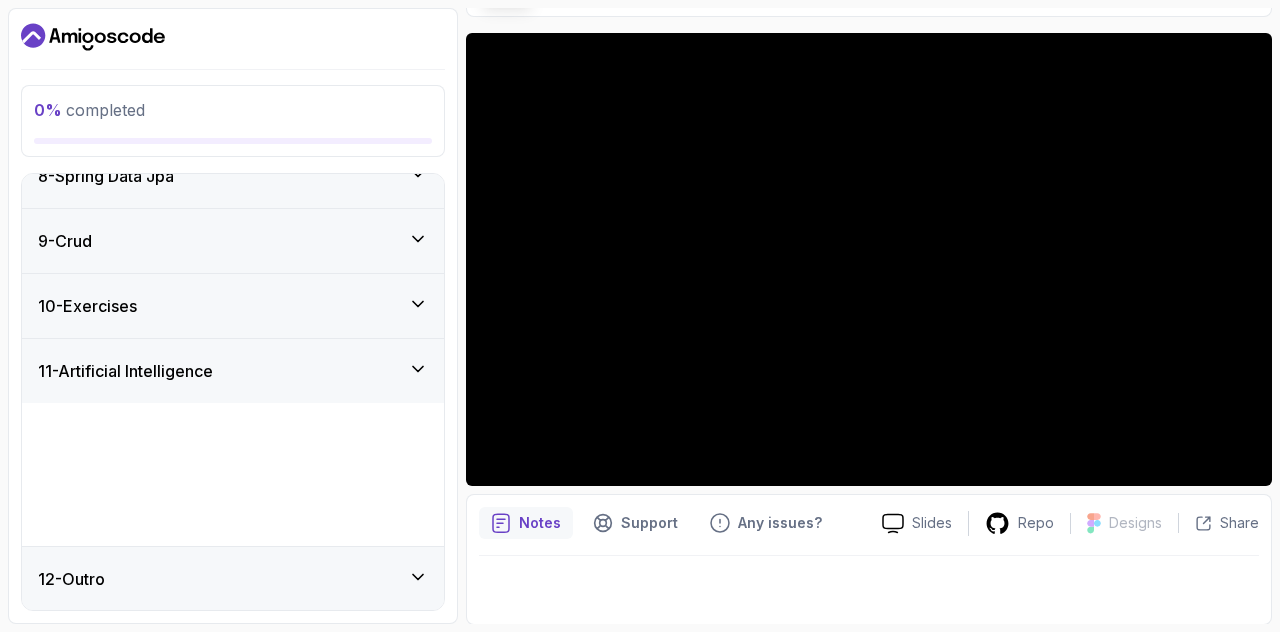 scroll, scrollTop: 0, scrollLeft: 0, axis: both 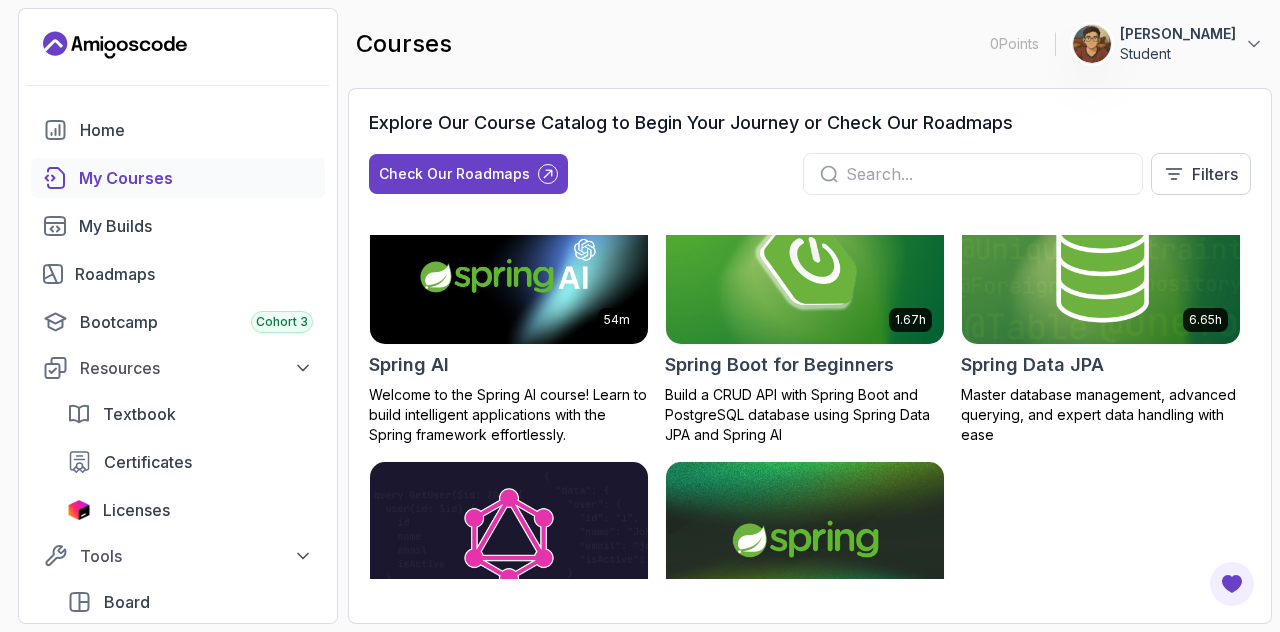 click on "Spring Data JPA" at bounding box center [1032, 365] 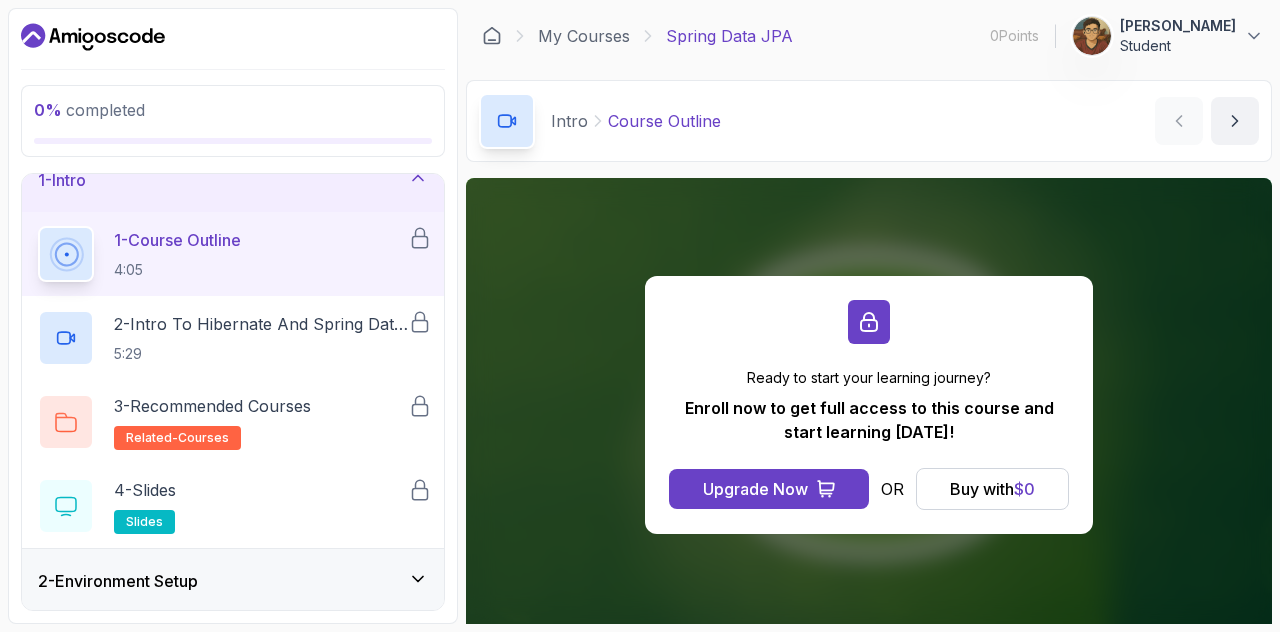 scroll, scrollTop: 68, scrollLeft: 0, axis: vertical 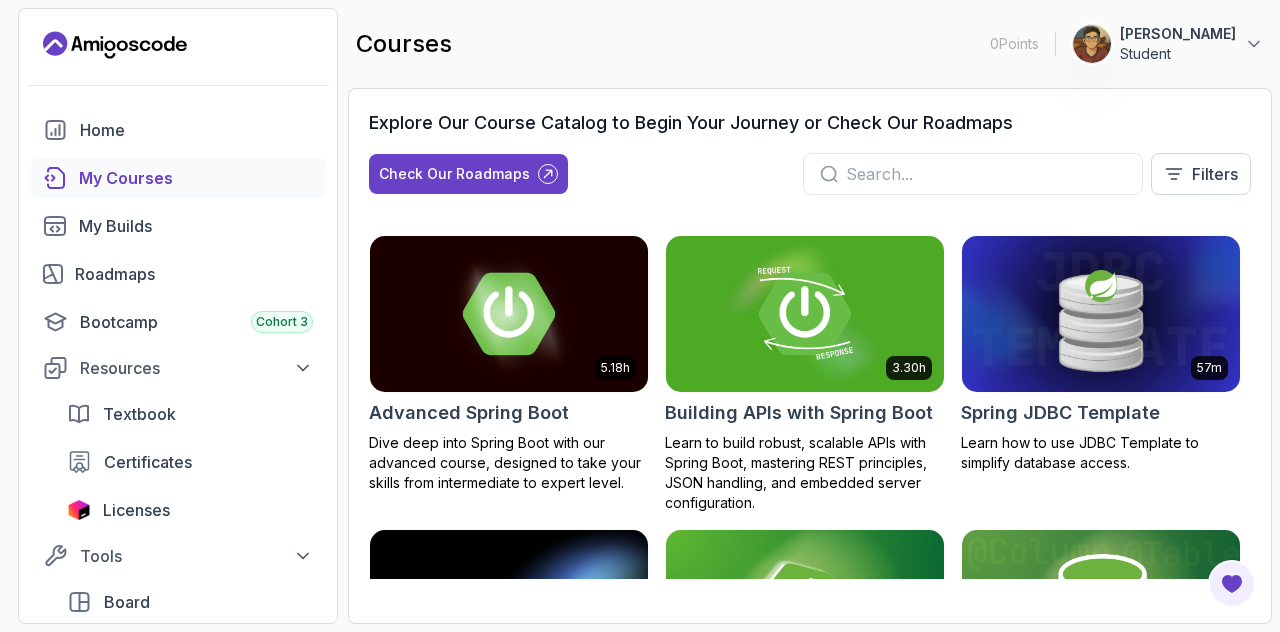 click on "Explore Our Course Catalog to Begin Your Journey or Check Our Roadmaps Check Our Roadmaps Filters" at bounding box center (810, 160) 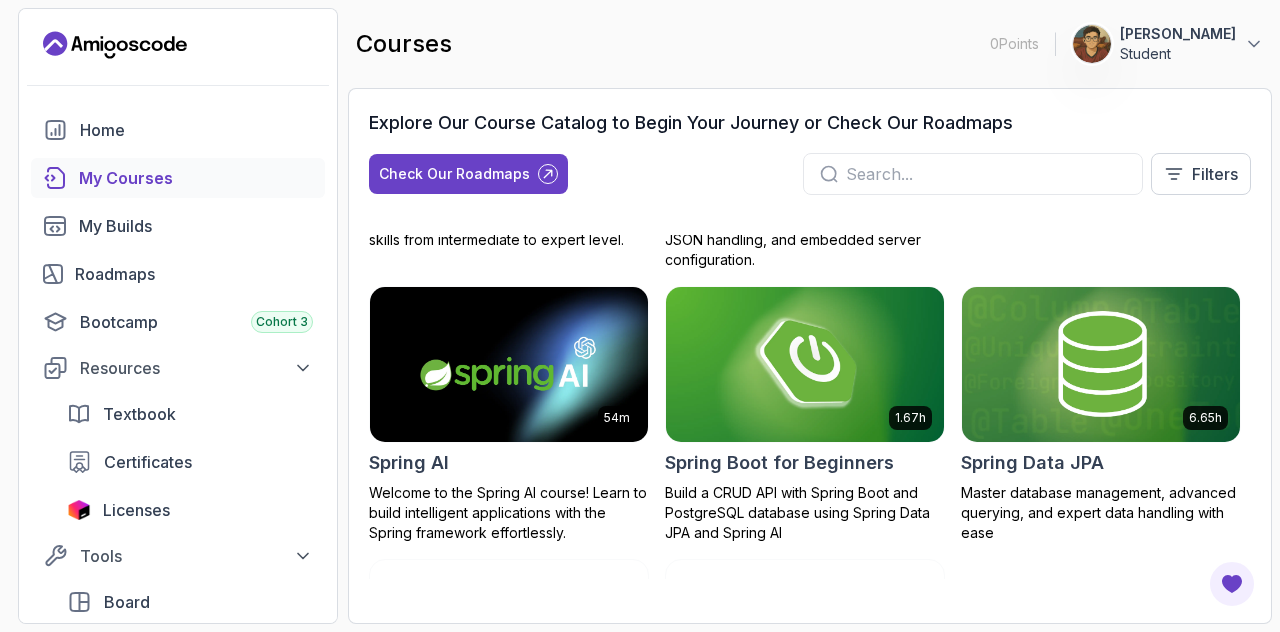 scroll, scrollTop: 244, scrollLeft: 0, axis: vertical 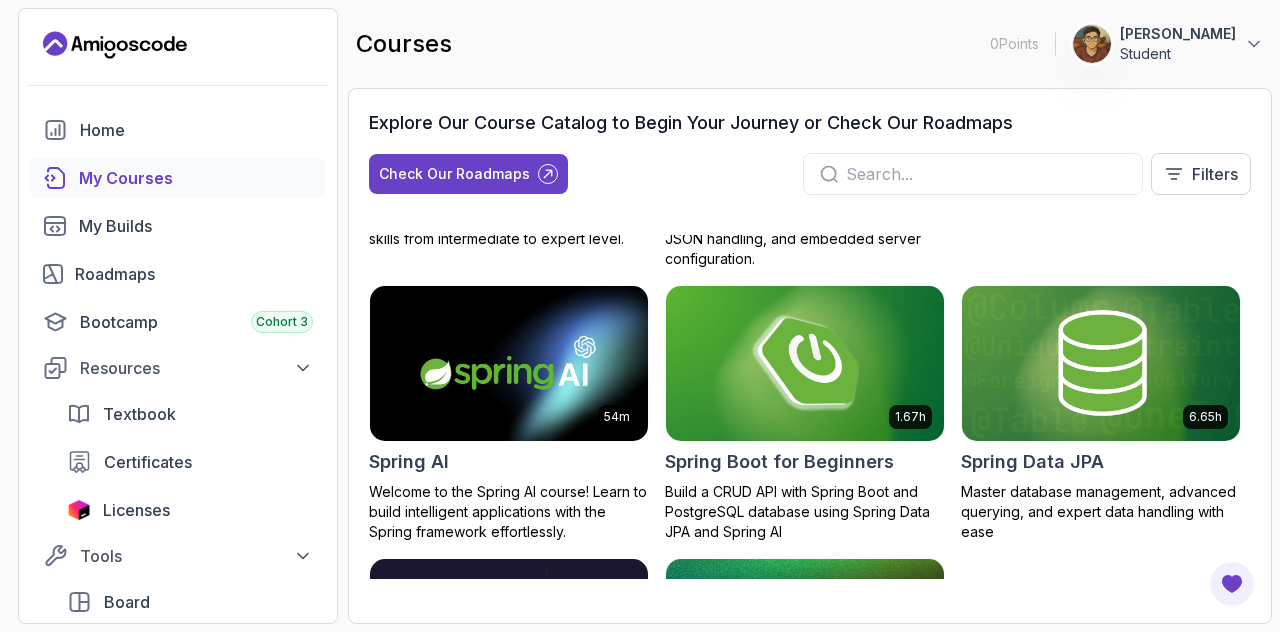 click on "Spring Boot for Beginners" at bounding box center (779, 462) 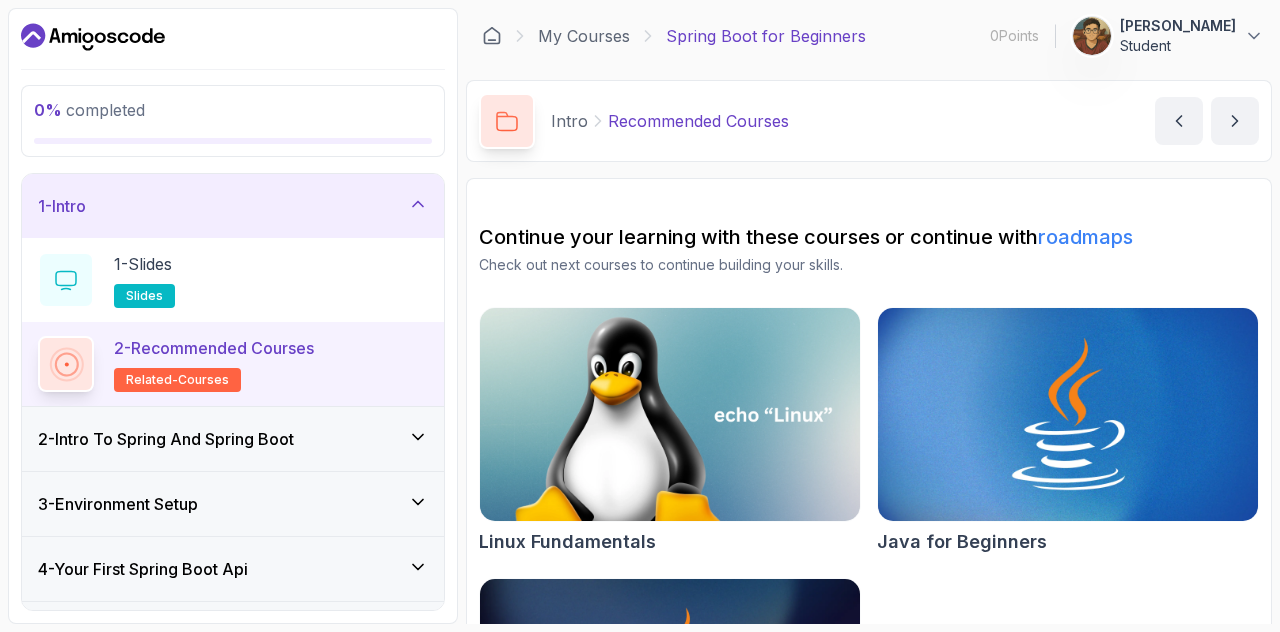 click on "Check out next courses to continue building your skills." at bounding box center [869, 265] 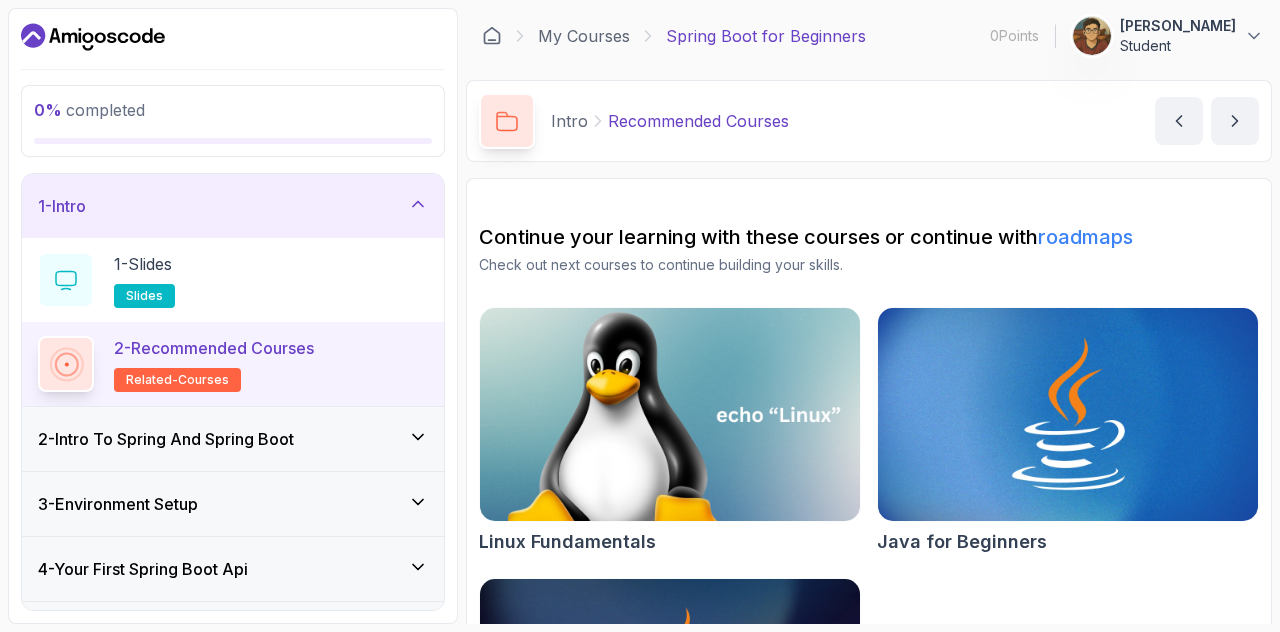 scroll, scrollTop: 97, scrollLeft: 0, axis: vertical 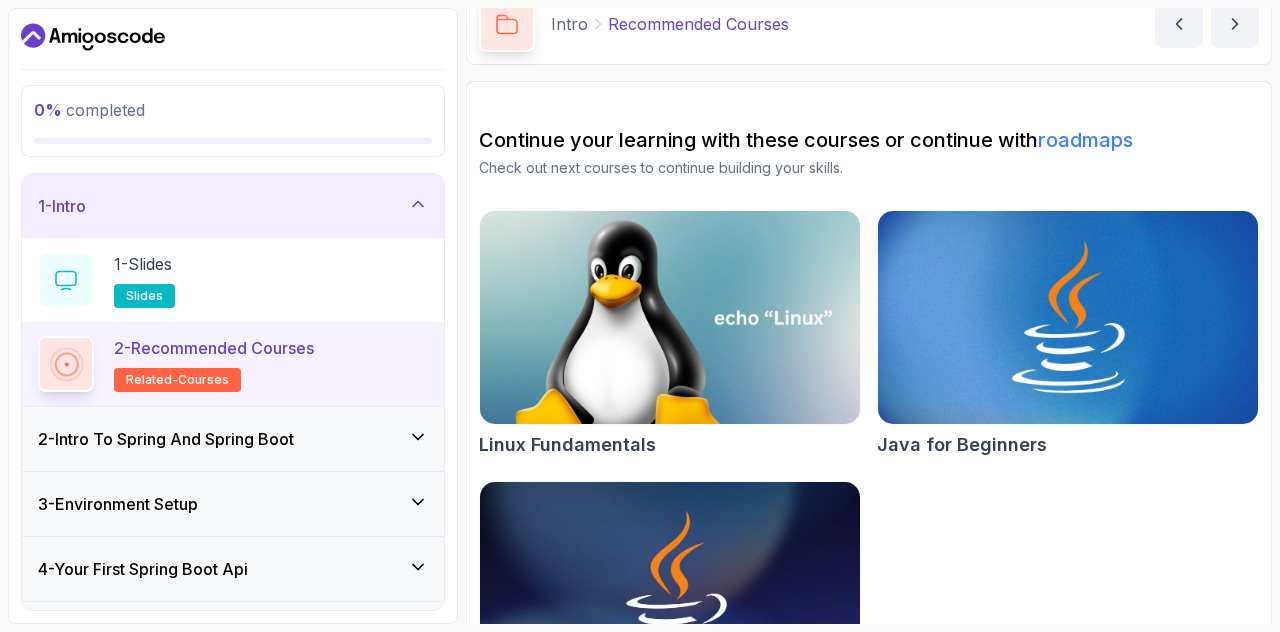 click on "2  -  Intro To Spring And Spring Boot" at bounding box center (166, 439) 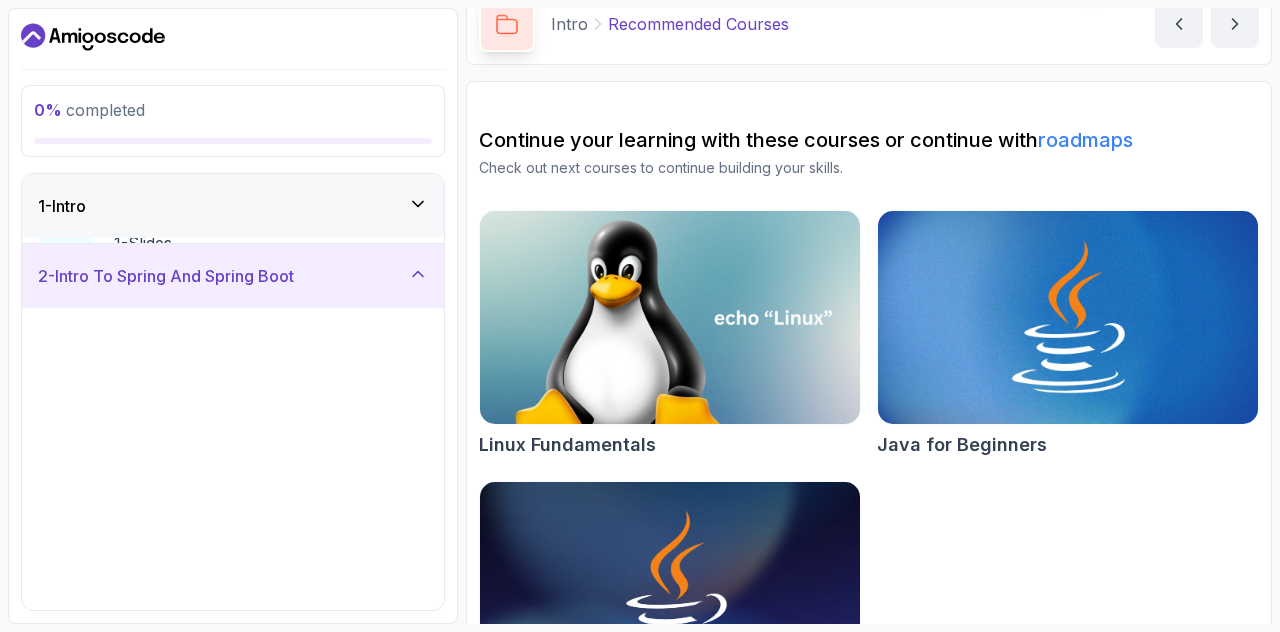 scroll, scrollTop: 50, scrollLeft: 0, axis: vertical 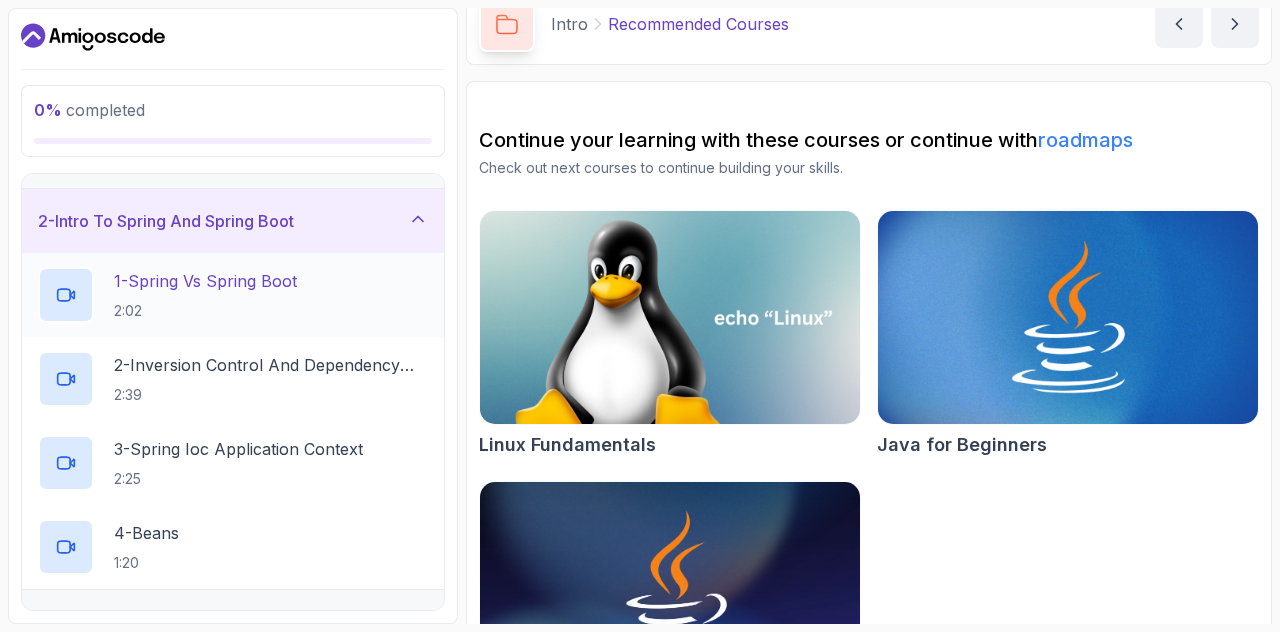 click on "1  -  Spring Vs Spring Boot" at bounding box center [205, 281] 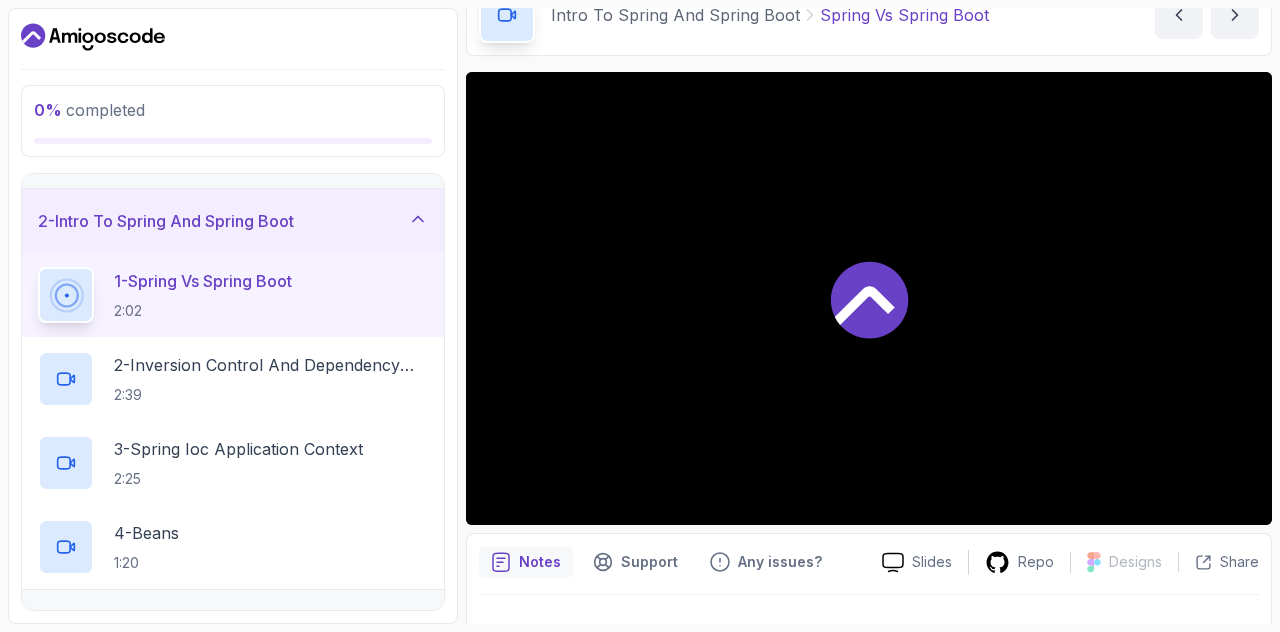 scroll, scrollTop: 145, scrollLeft: 0, axis: vertical 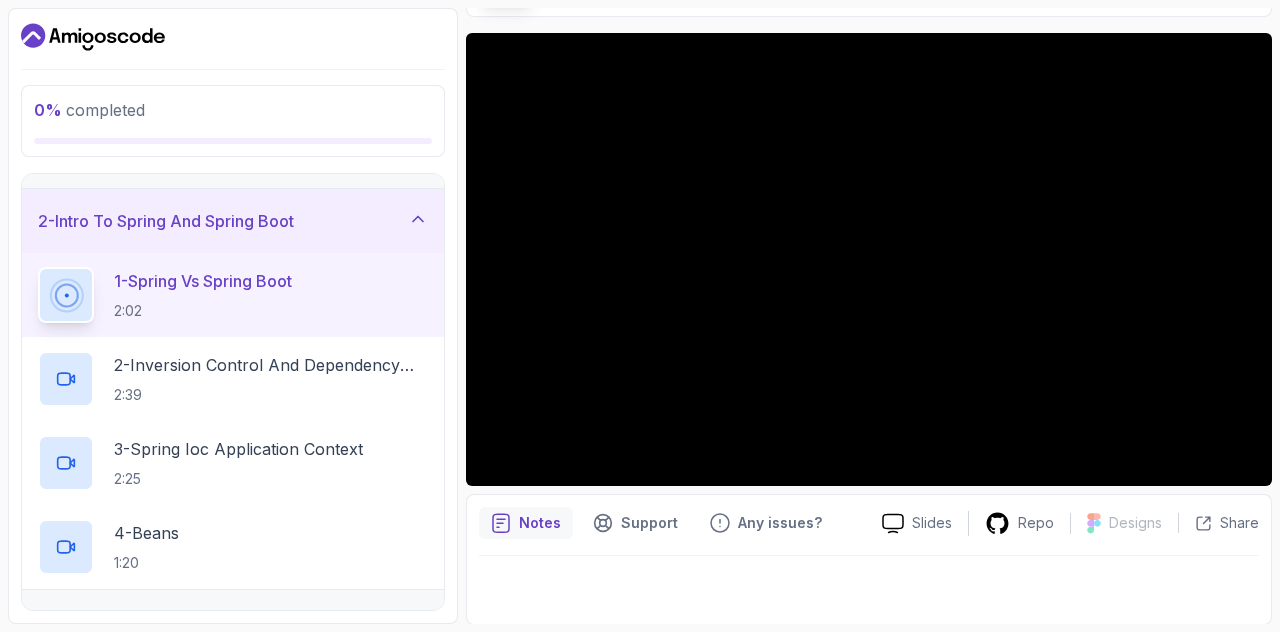 drag, startPoint x: 246, startPoint y: 318, endPoint x: 556, endPoint y: 269, distance: 313.8487 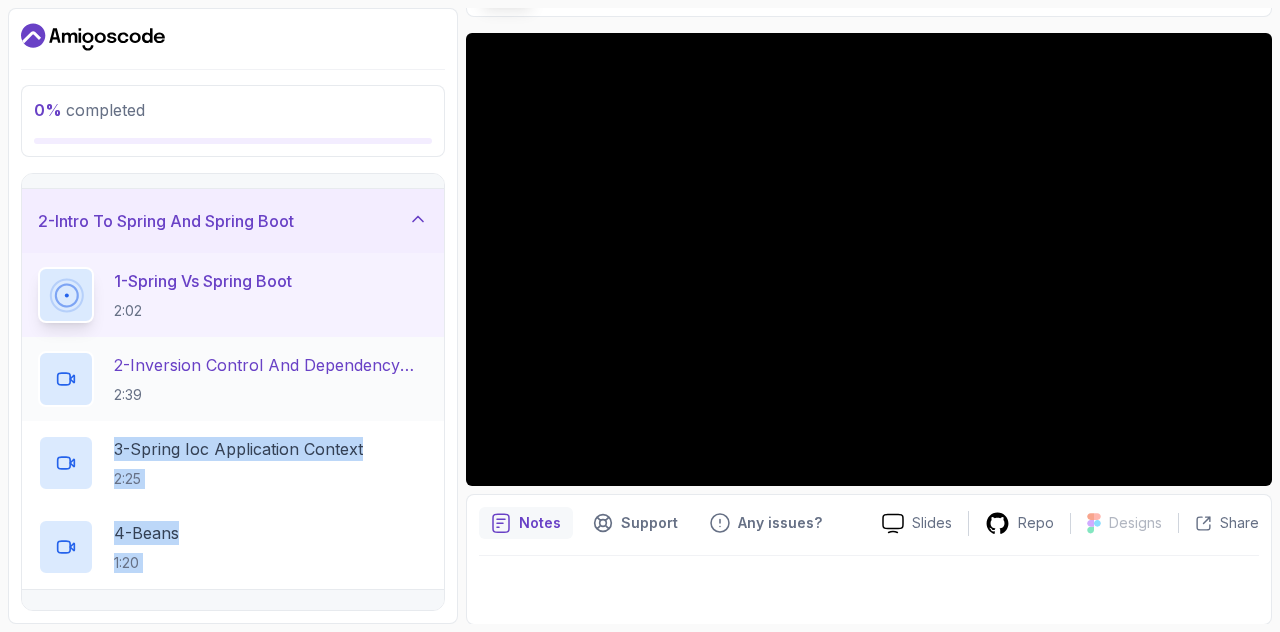 drag, startPoint x: 728, startPoint y: 268, endPoint x: 311, endPoint y: 399, distance: 437.09268 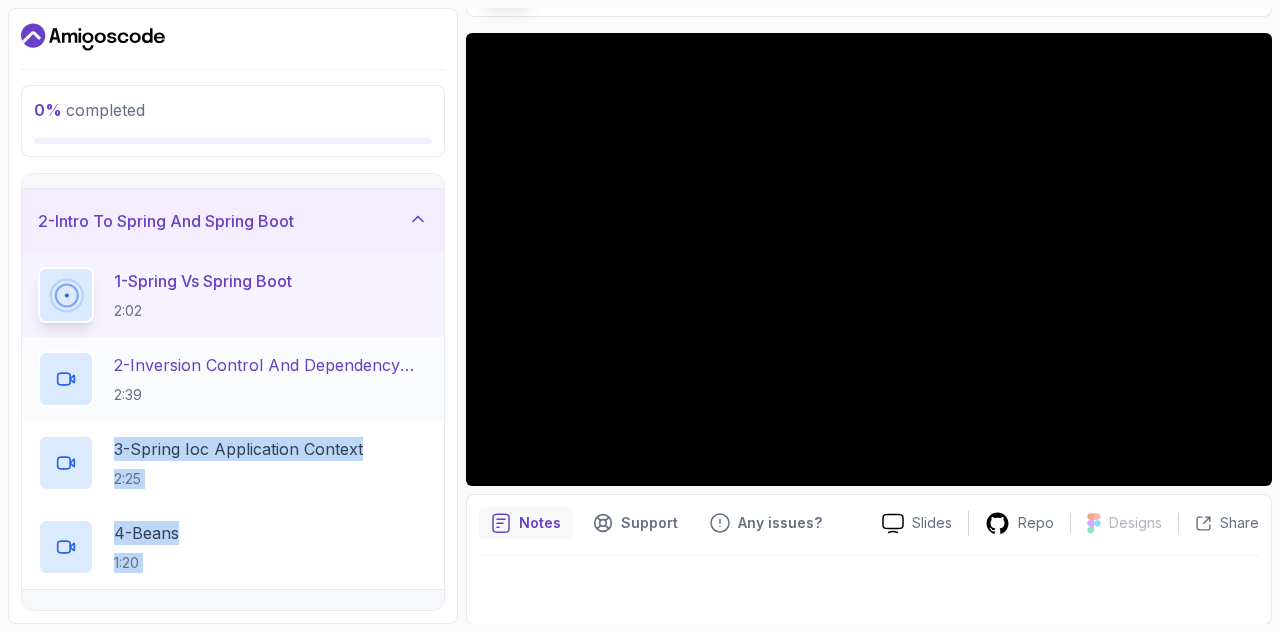 click on "0 % completed 1  -  Intro 2  -  Intro To Spring And Spring Boot 1  -  Spring Vs Spring Boot 2:02 2  -  Inversion Control And Dependency Injection 2:39 3  -  Spring Ioc Application Context 2:25 4  -  Beans 1:20 3  -  Environment Setup 4  -  Your First Spring Boot Api 5  -  Define The Model 6  -  Docker And Postgres 7  -  Databases Setup 8  -  Spring Data Jpa 9  -  Crud 10  -  Exercises 11  -  Artificial Intelligence 12  -  Outro My Courses Spring Boot for Beginners 0  Points 1 [PERSON_NAME] Student 2 - Intro To Spring And Spring Boot  0 % completed Intro To Spring And Spring Boot Spring Vs Spring Boot Spring Vs Spring Boot by  [PERSON_NAME] Slides Repo Designs Design not available Share Notes Support Any issues? Slides Repo Designs Design not available Share" at bounding box center (640, 316) 